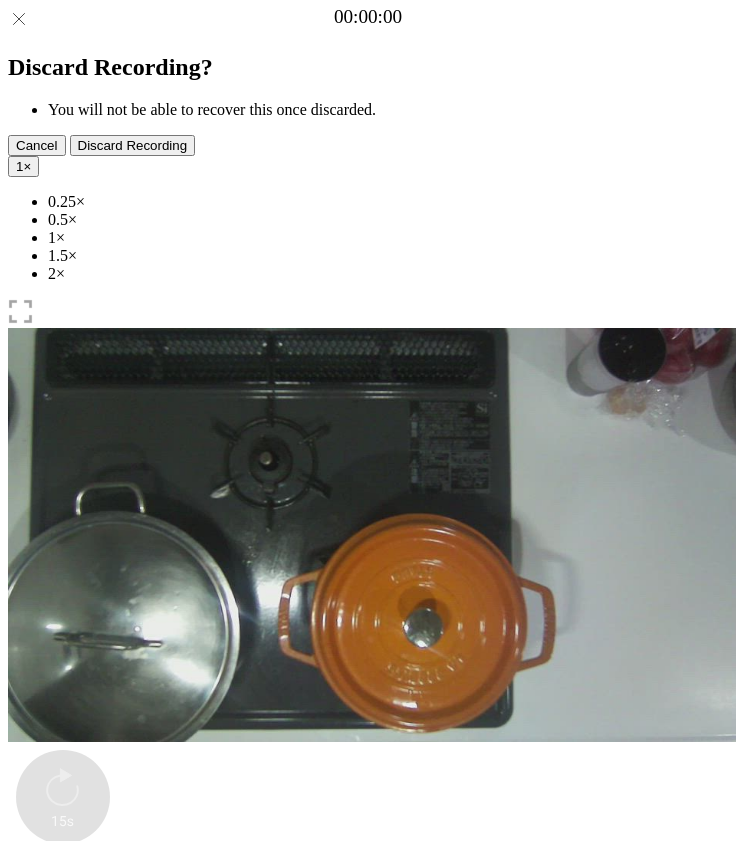 scroll, scrollTop: 0, scrollLeft: 0, axis: both 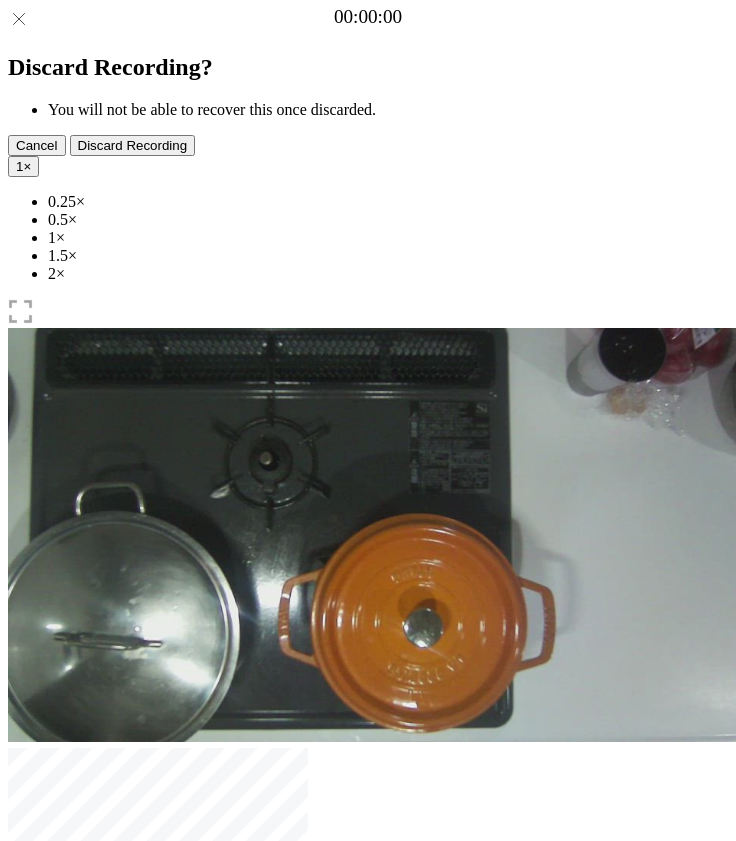 click on "Time elapsed:  [TIME]
Time remaining:  [TIME]" at bounding box center (368, 920) 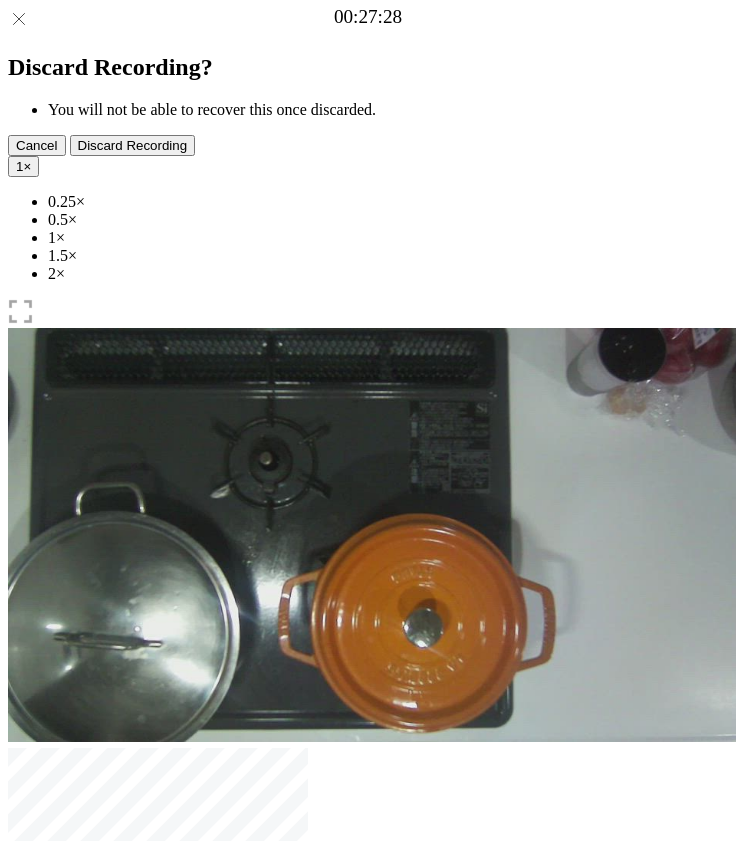 click on "Time elapsed:  [TIME]
Time remaining:  [TIME]" at bounding box center [368, 920] 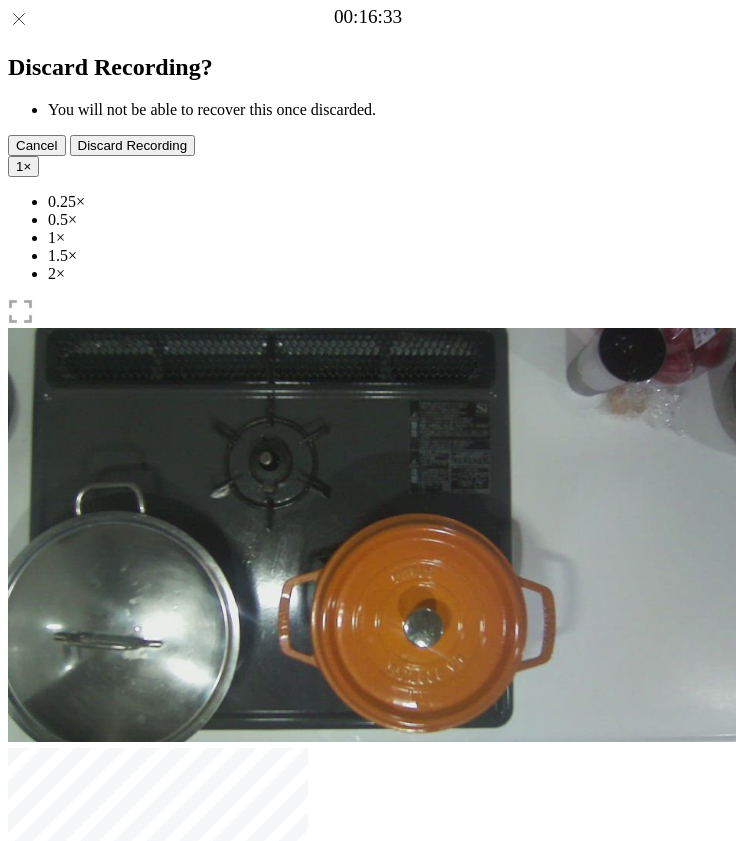 click at bounding box center (130, 1040) 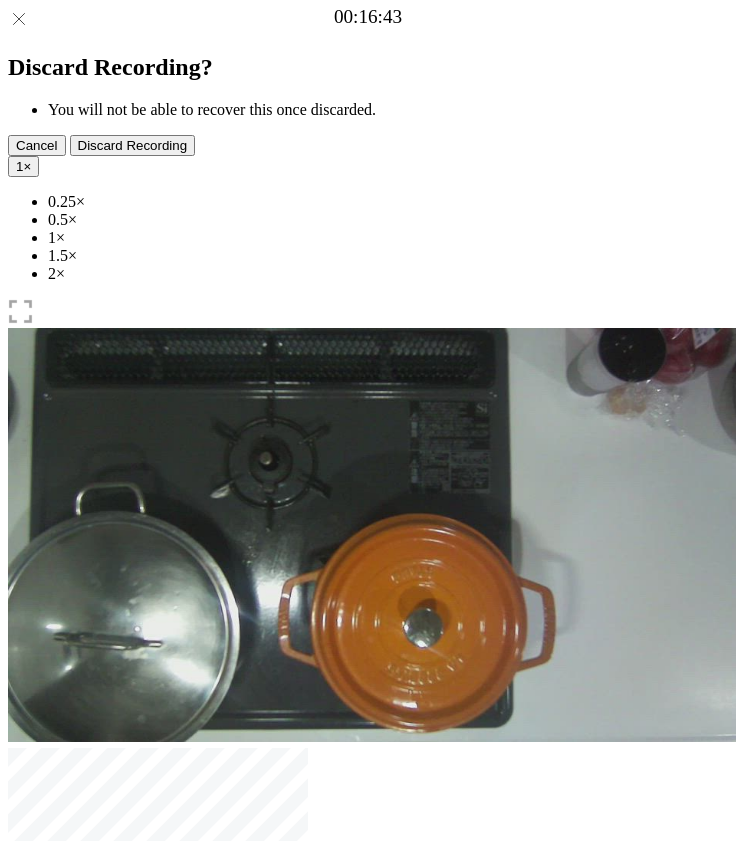 click at bounding box center (368, 902) 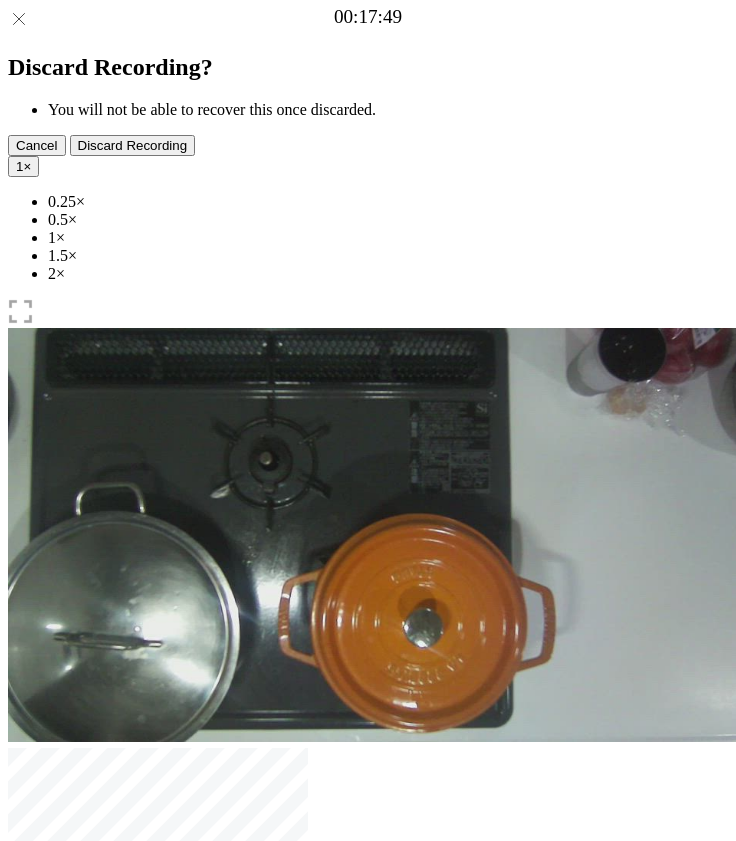 click on "Time elapsed:  00:36
Time remaining:  01:31" at bounding box center (368, 920) 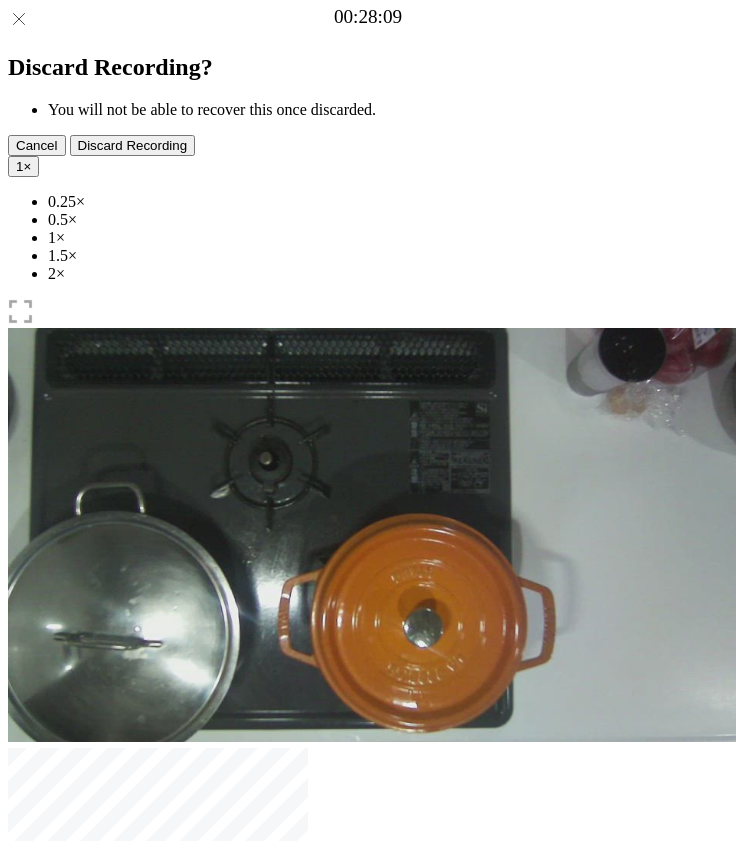 click at bounding box center [368, 902] 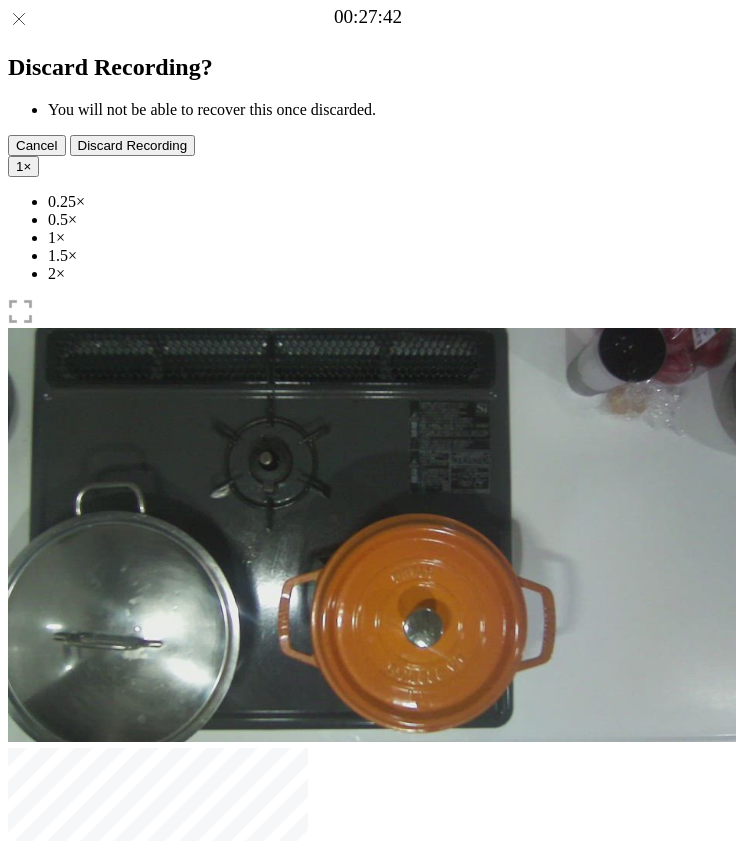 click at bounding box center [44, 1041] 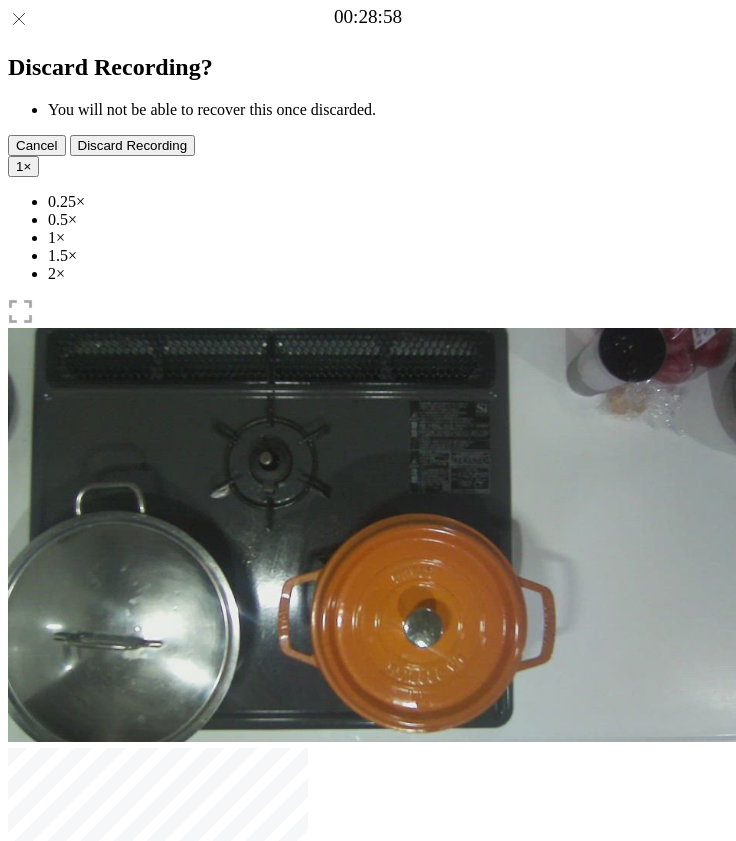 click on "Time elapsed:  00:59
Time remaining:  01:07" at bounding box center (368, 920) 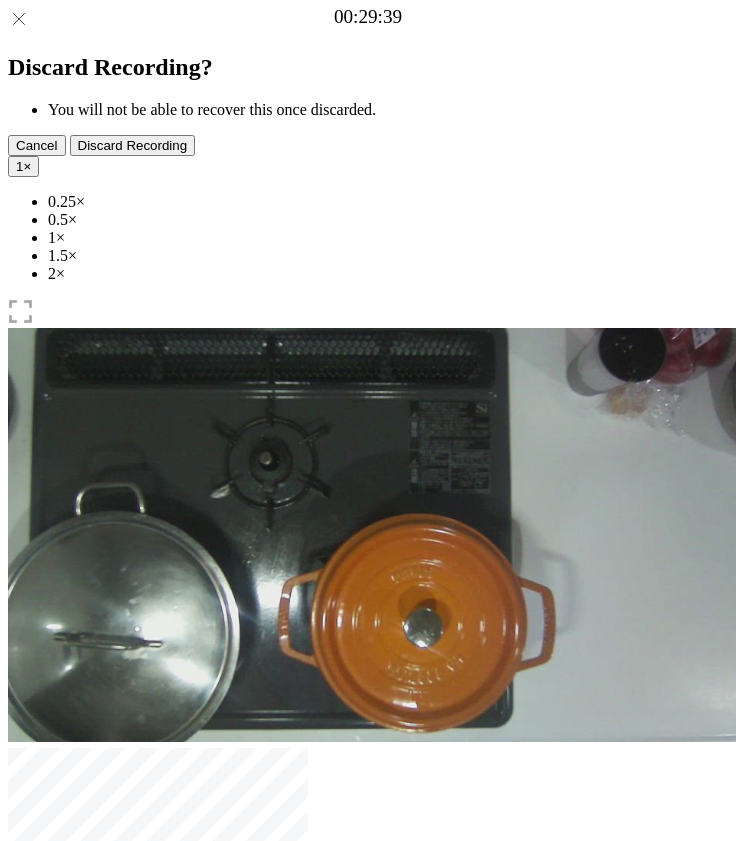 click at bounding box center (120, 1041) 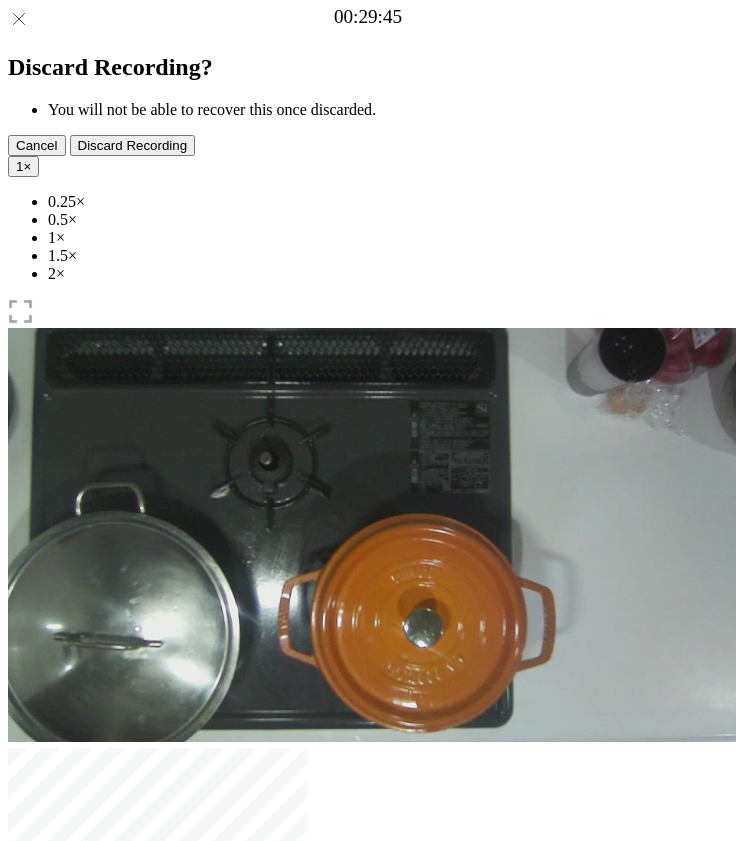 click on "1" at bounding box center [19, 166] 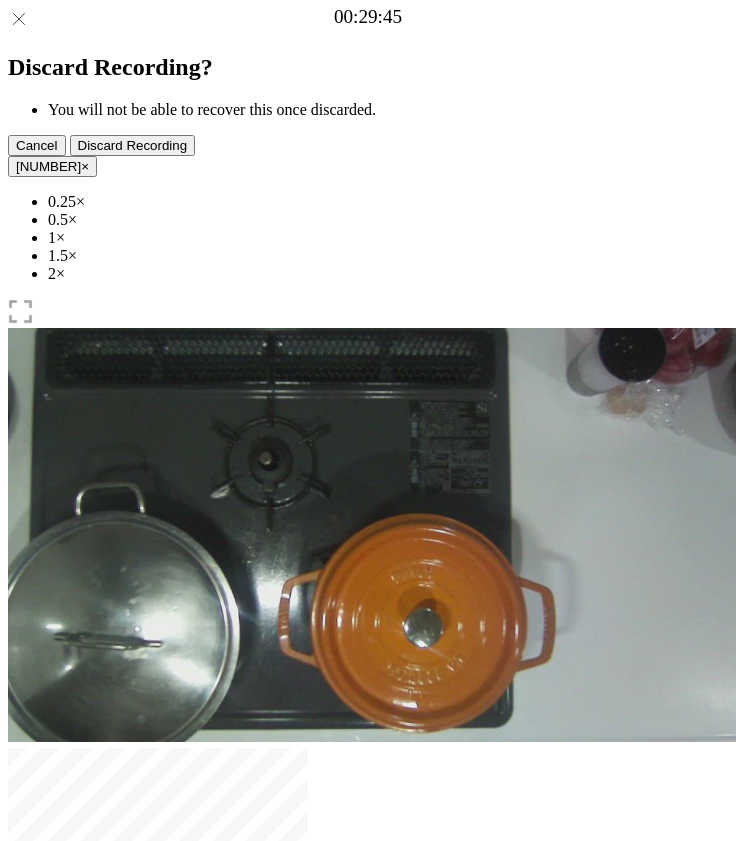 click on "Time elapsed:  01:01
Time remaining:  01:06" at bounding box center (368, 920) 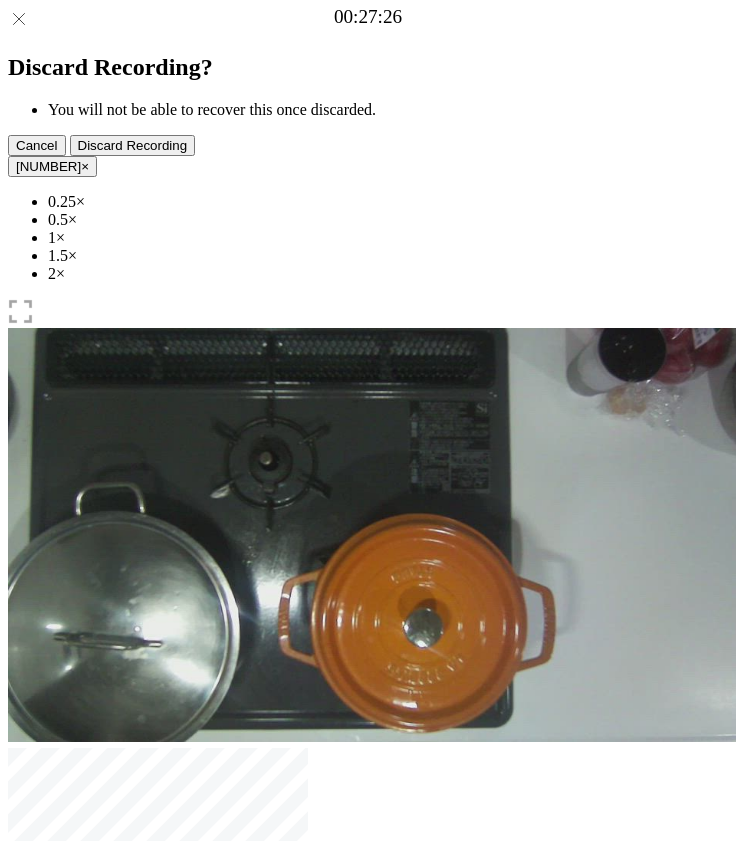 click at bounding box center [44, 1041] 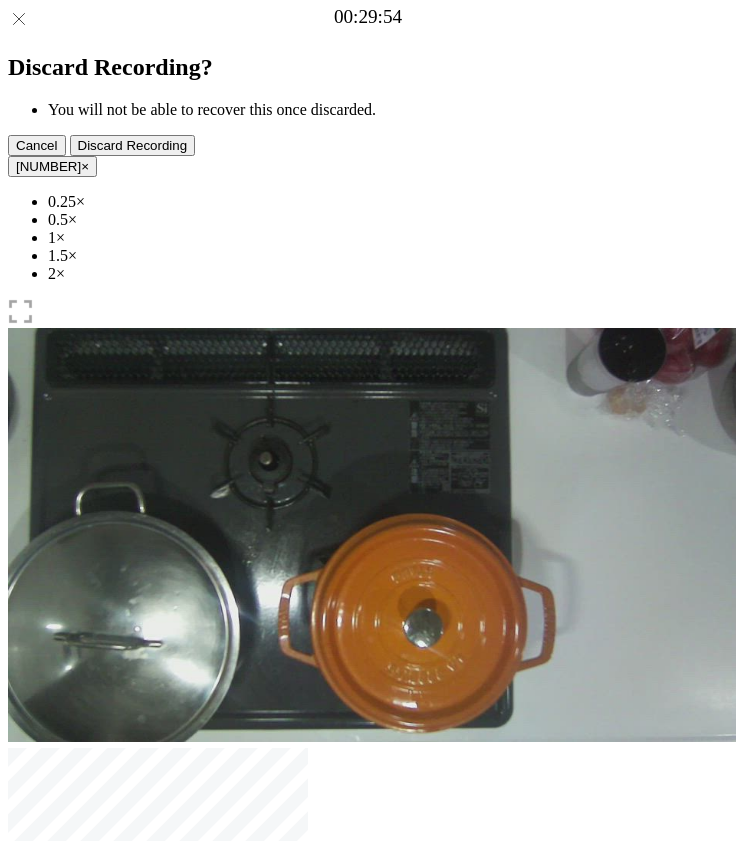 click at bounding box center (120, 1041) 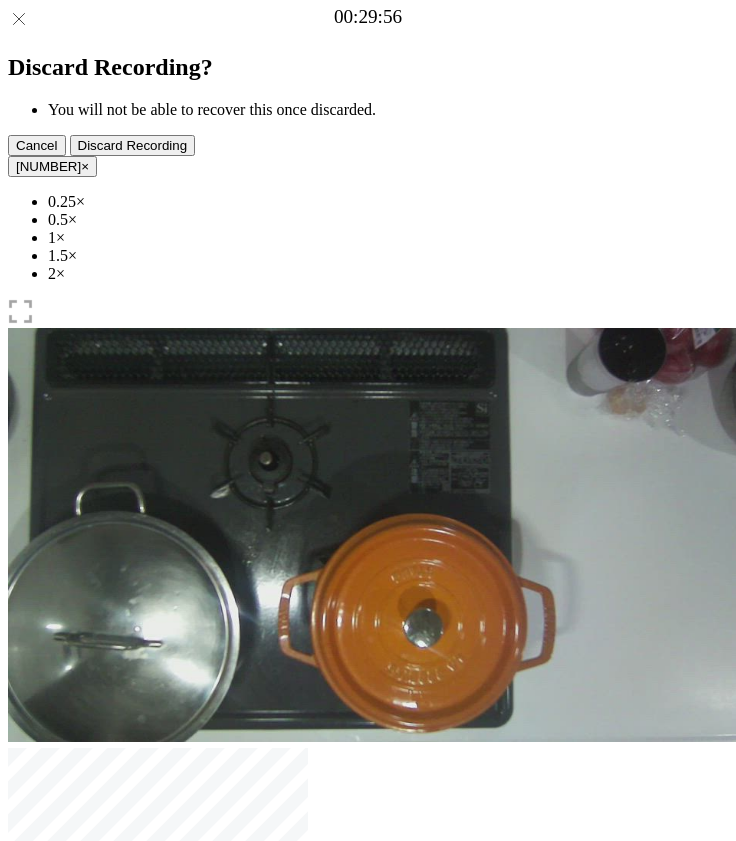 click on "Time elapsed:  01:01
Time remaining:  01:05" at bounding box center [368, 920] 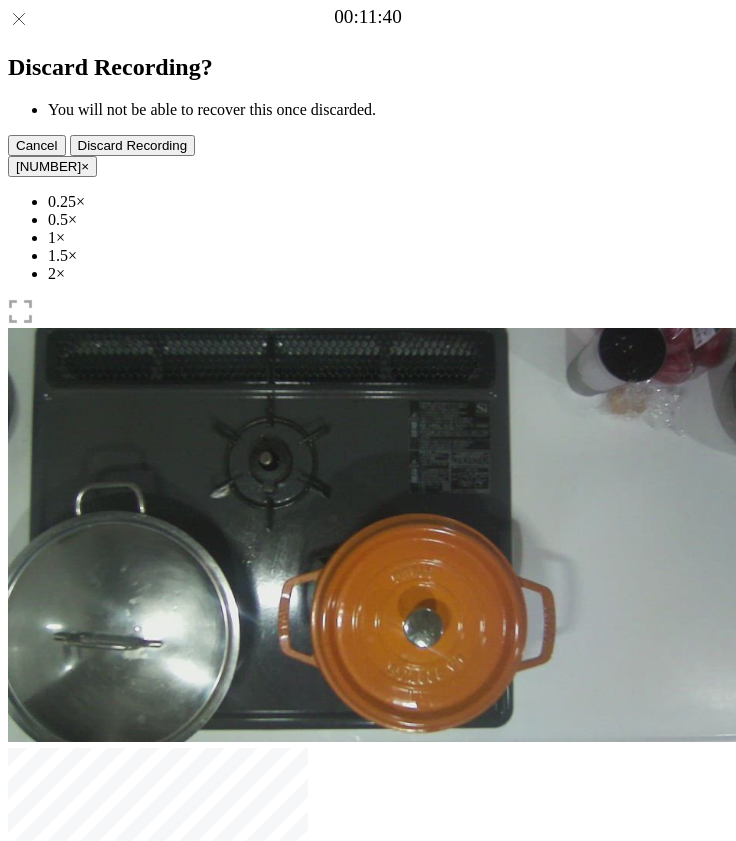 click at bounding box center [368, 902] 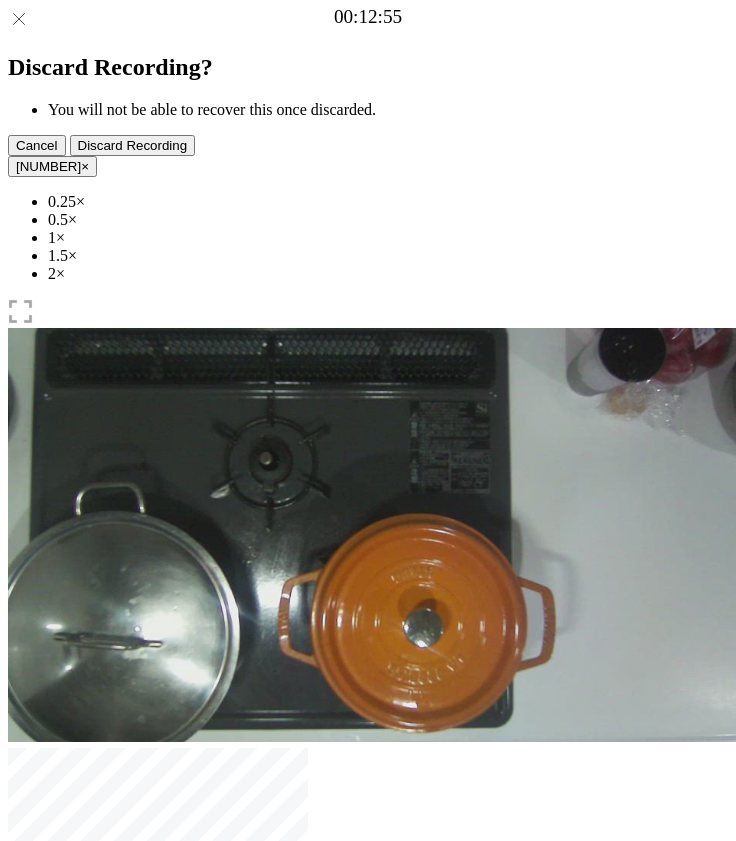 click on "Time elapsed:  00:26
Time remaining:  01:40" at bounding box center (368, 920) 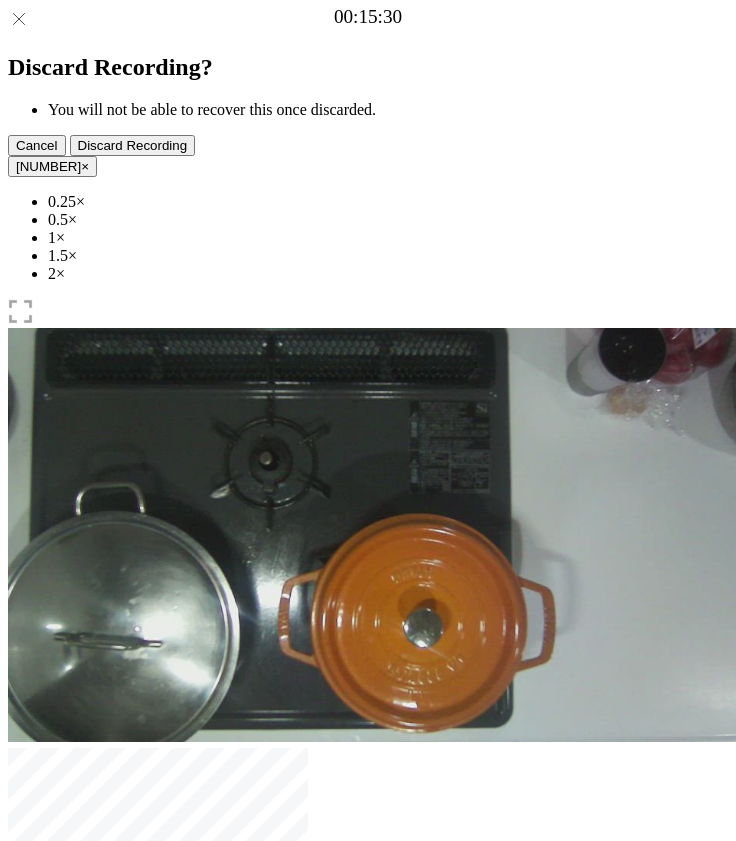 click on "Time elapsed:  00:32
Time remaining:  01:35" at bounding box center [368, 920] 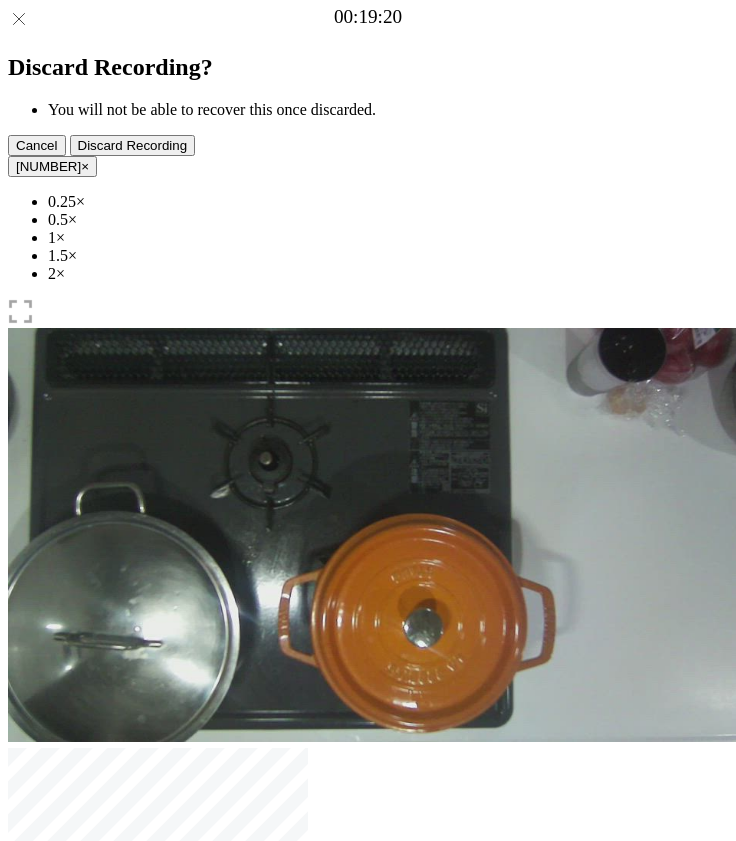 click on "Time elapsed:  00:39
Time remaining:  01:27" at bounding box center (368, 920) 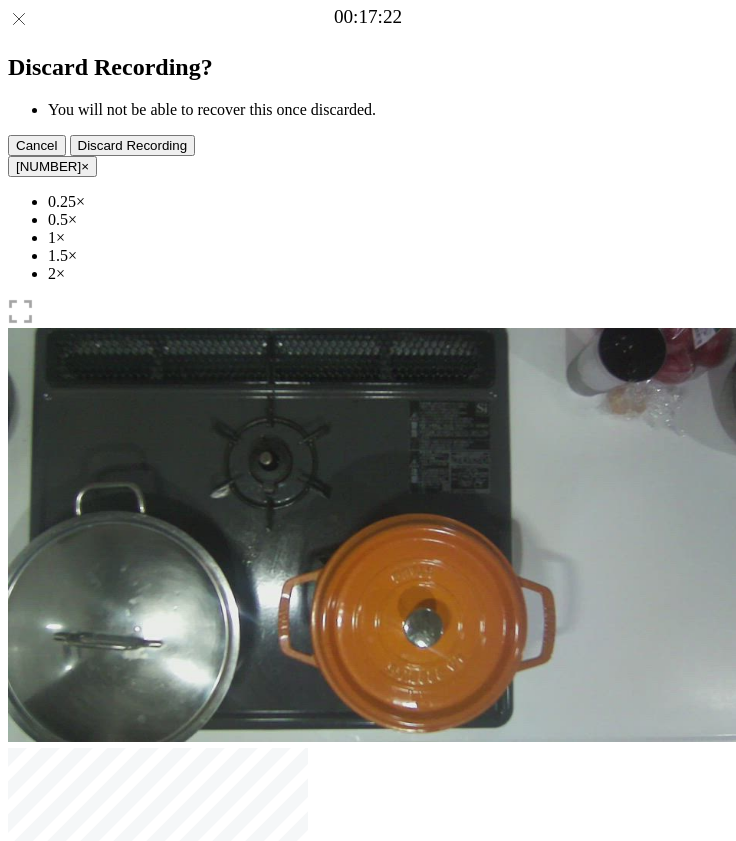 click on "Time elapsed:  00:35
Time remaining:  01:31" at bounding box center (368, 920) 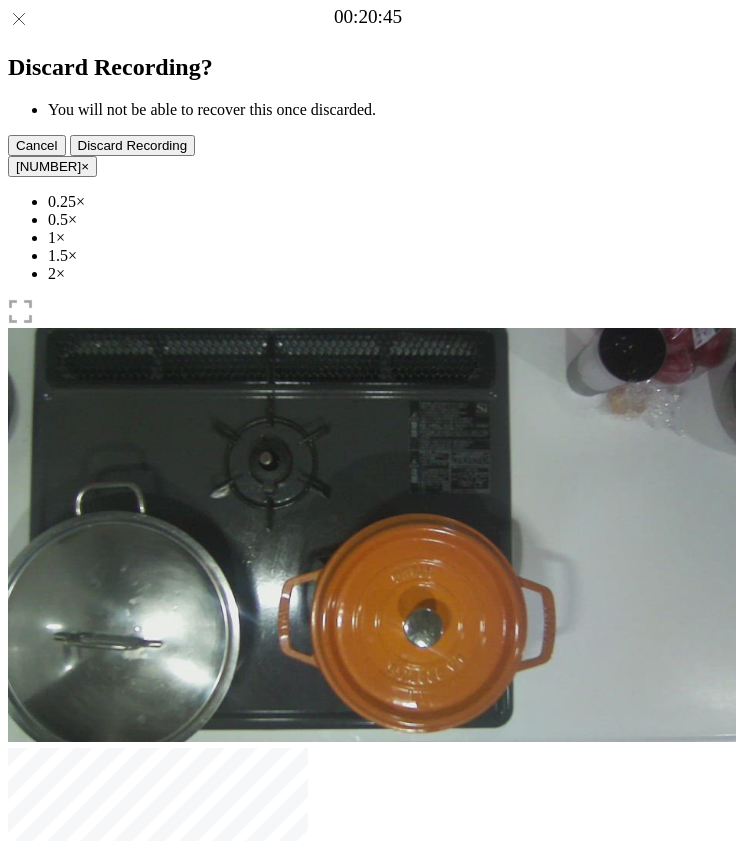 click at bounding box center [368, 902] 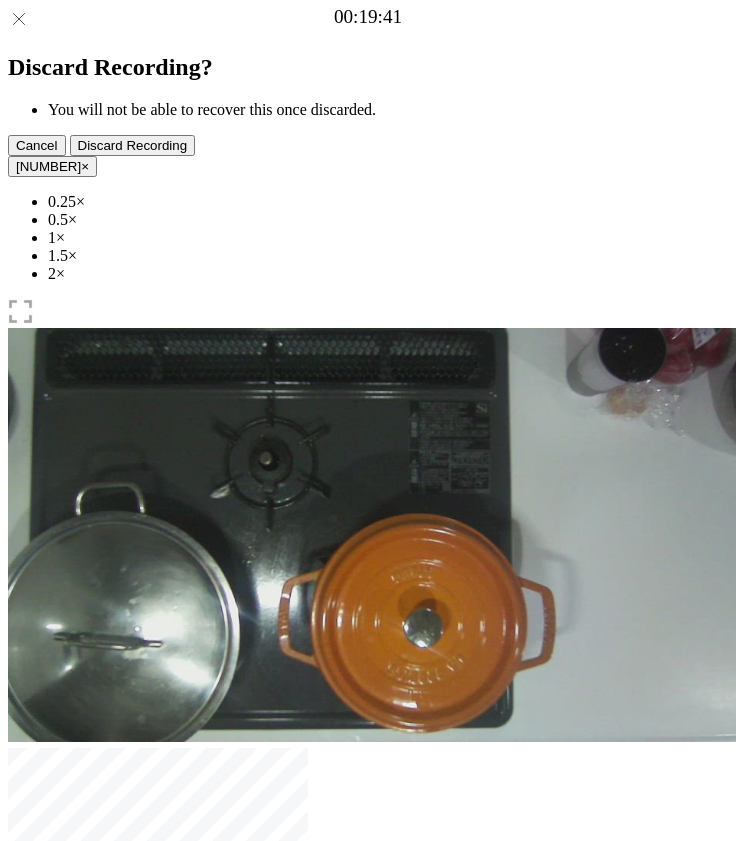 click at bounding box center [44, 1041] 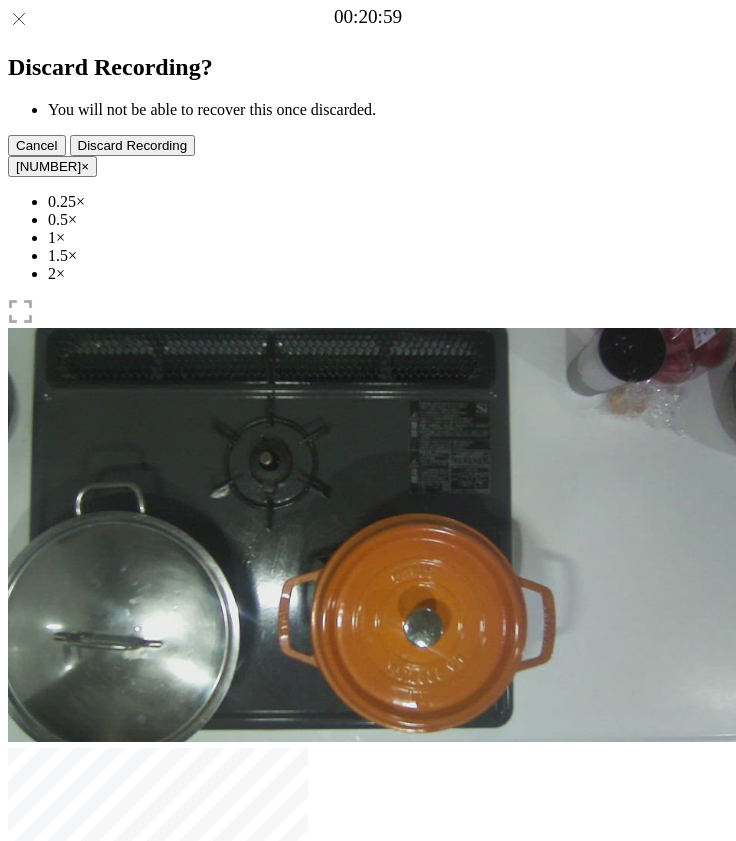 click at bounding box center [120, 1041] 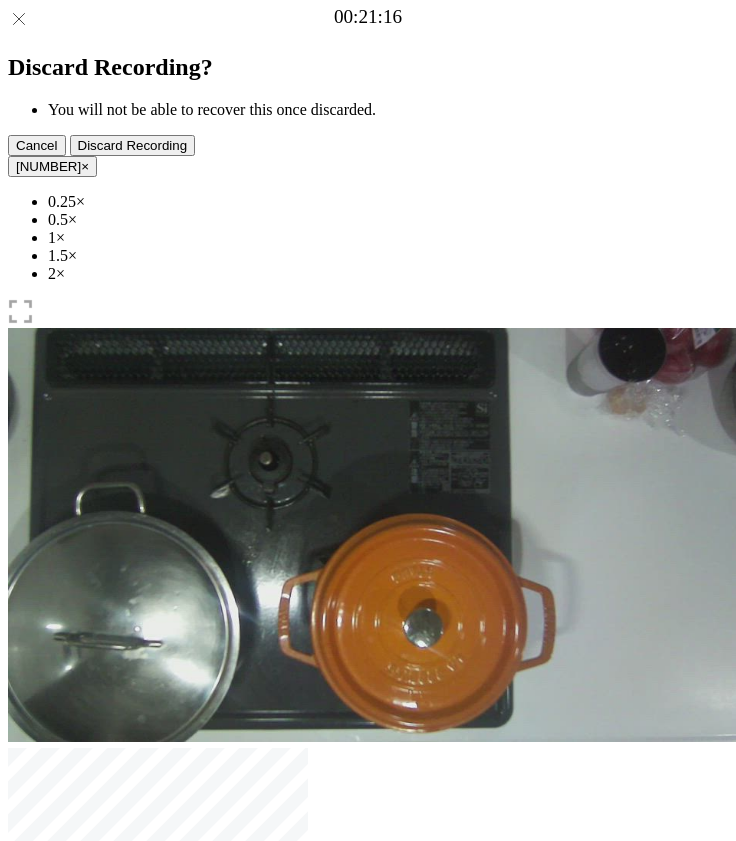 click at bounding box center [109, 1040] 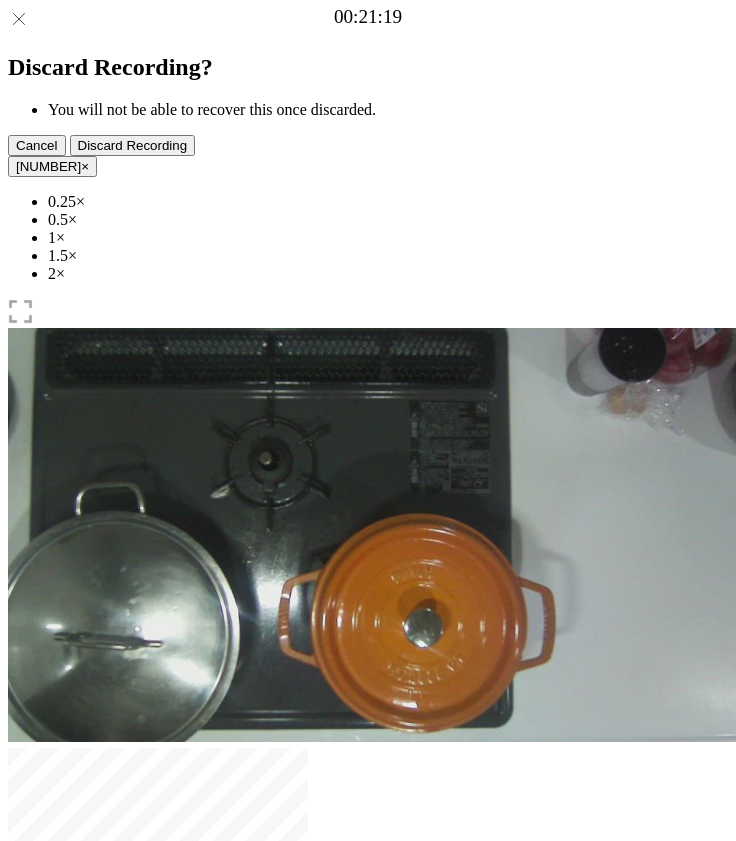 click on "Time elapsed:  00:44
Time remaining:  01:23" at bounding box center (368, 920) 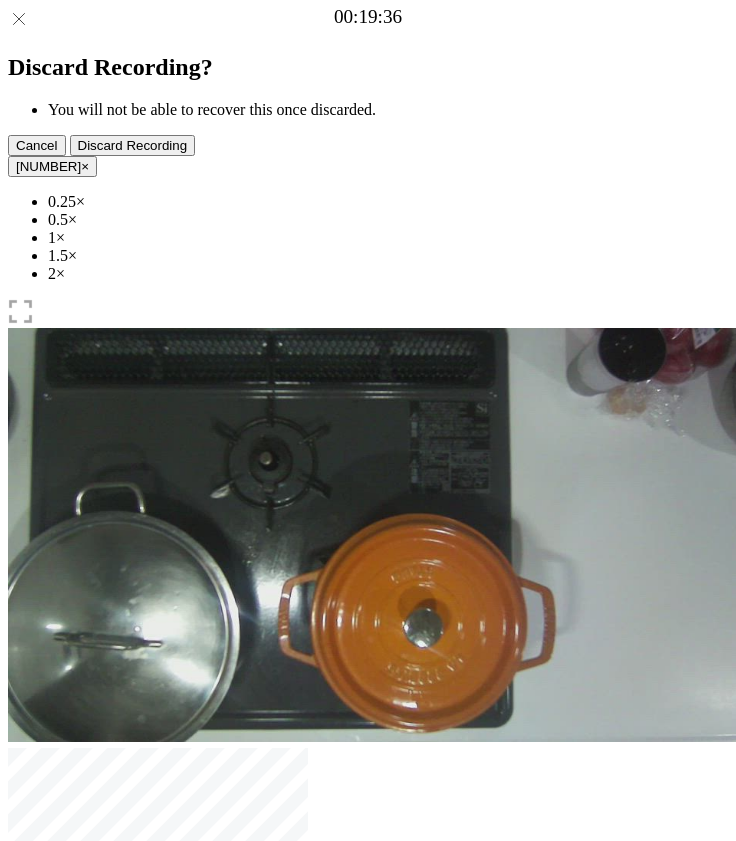 click at bounding box center (368, 902) 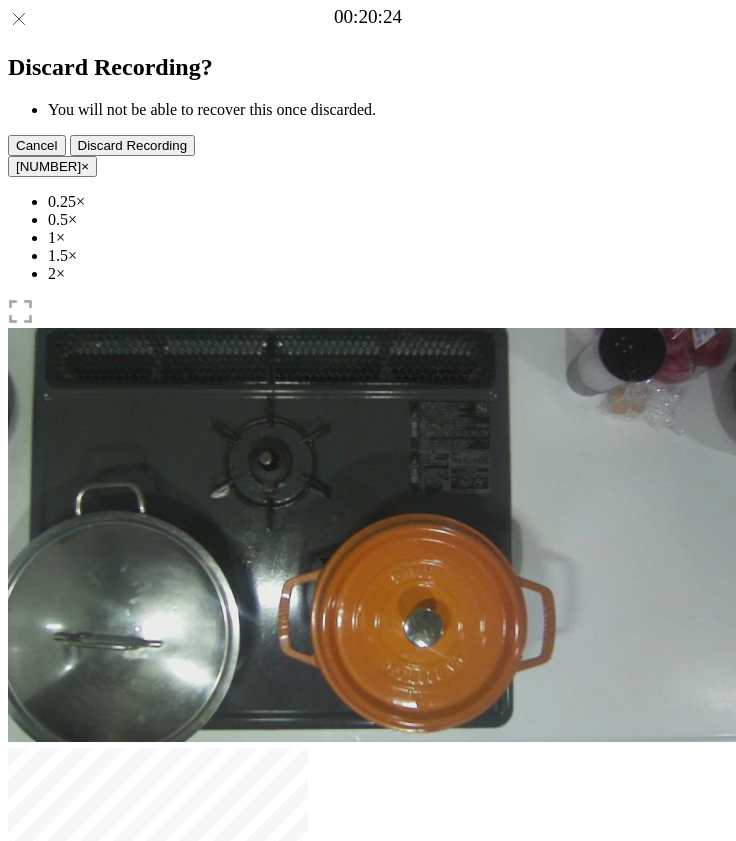 click at bounding box center [368, 902] 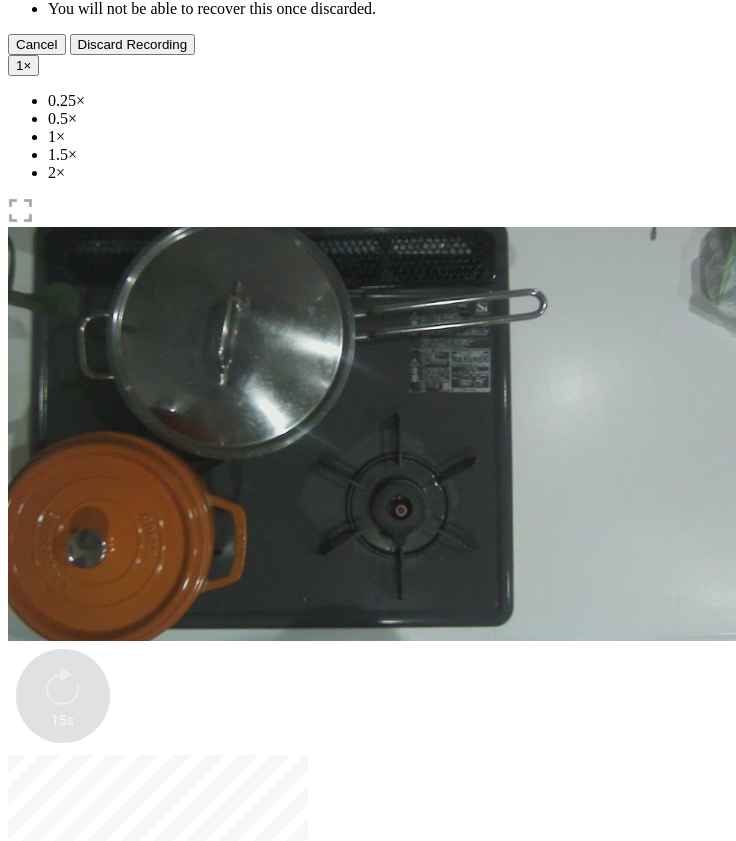 scroll, scrollTop: 99, scrollLeft: 0, axis: vertical 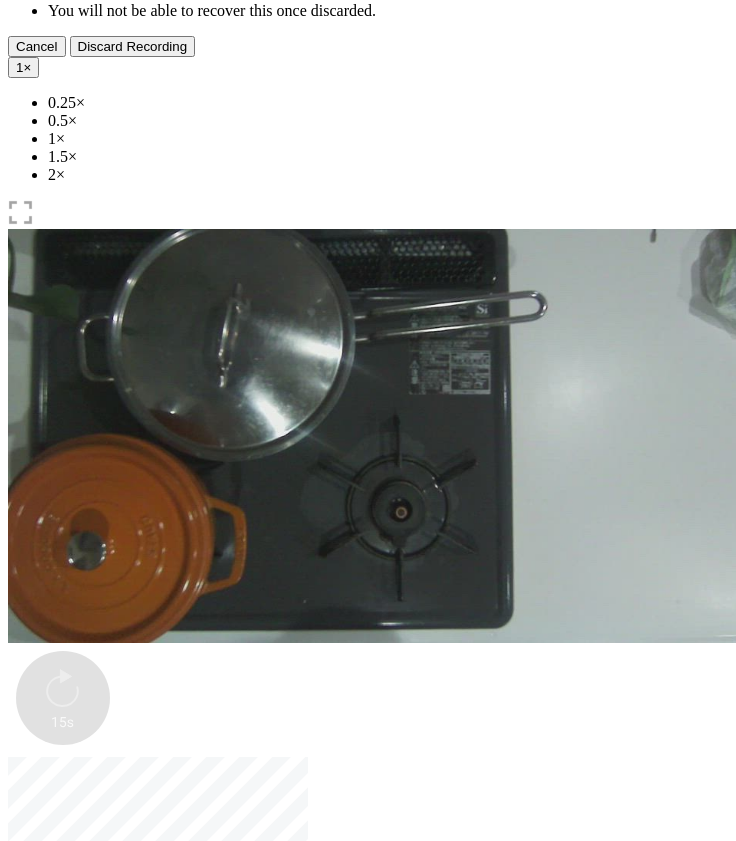click on "**********" at bounding box center (101, 1899) 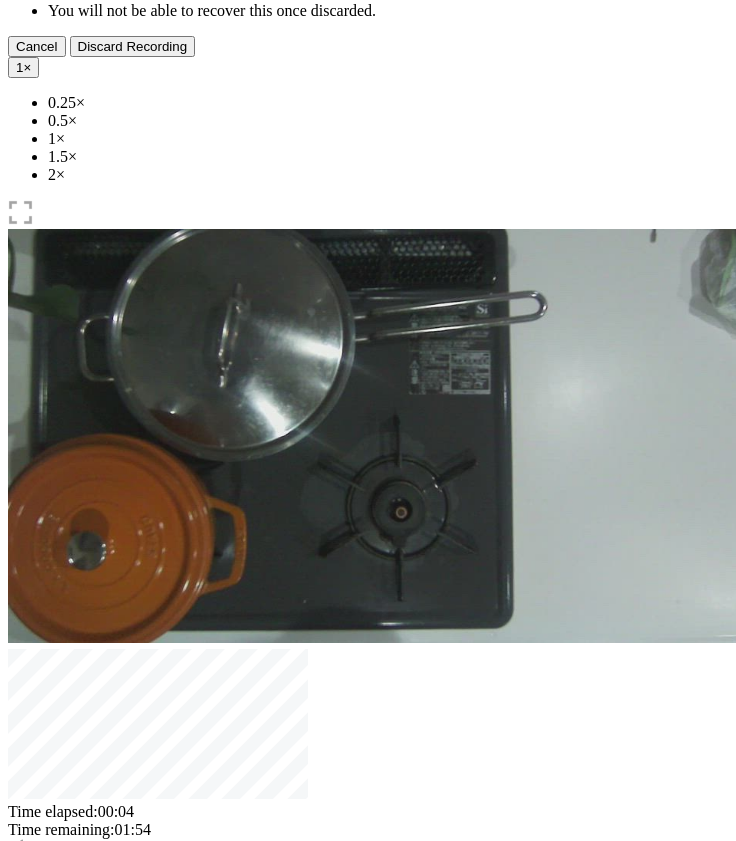 click on "**********" at bounding box center (101, 1791) 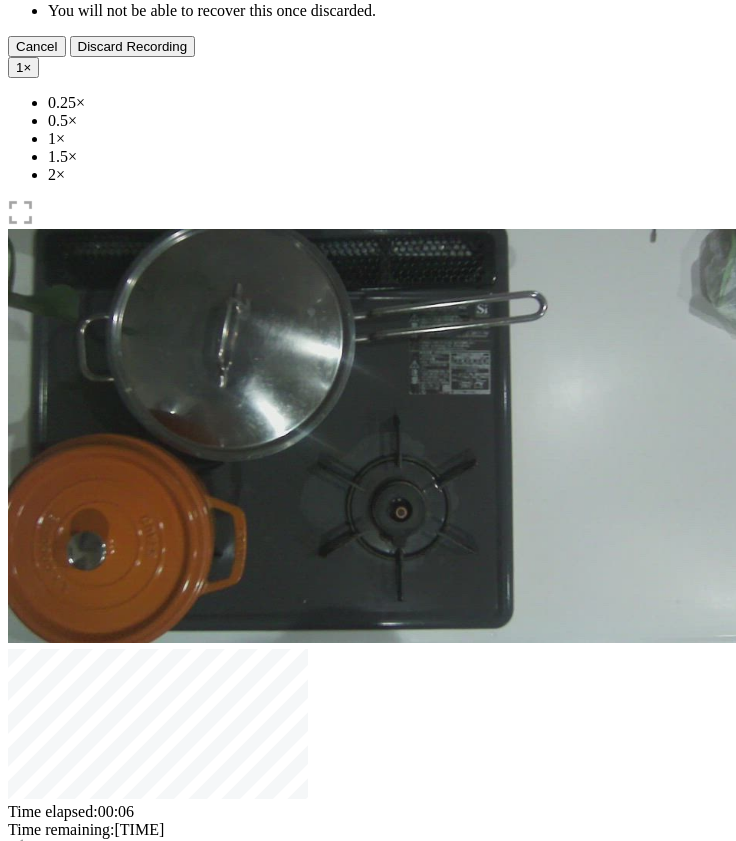 scroll, scrollTop: 0, scrollLeft: 0, axis: both 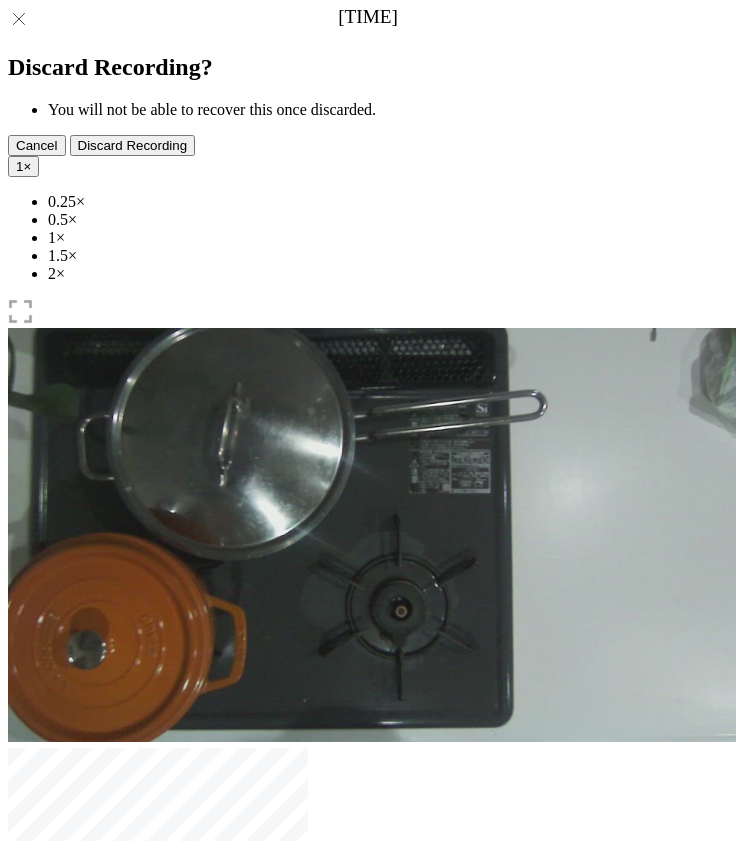 click on "1 ×" at bounding box center [23, 166] 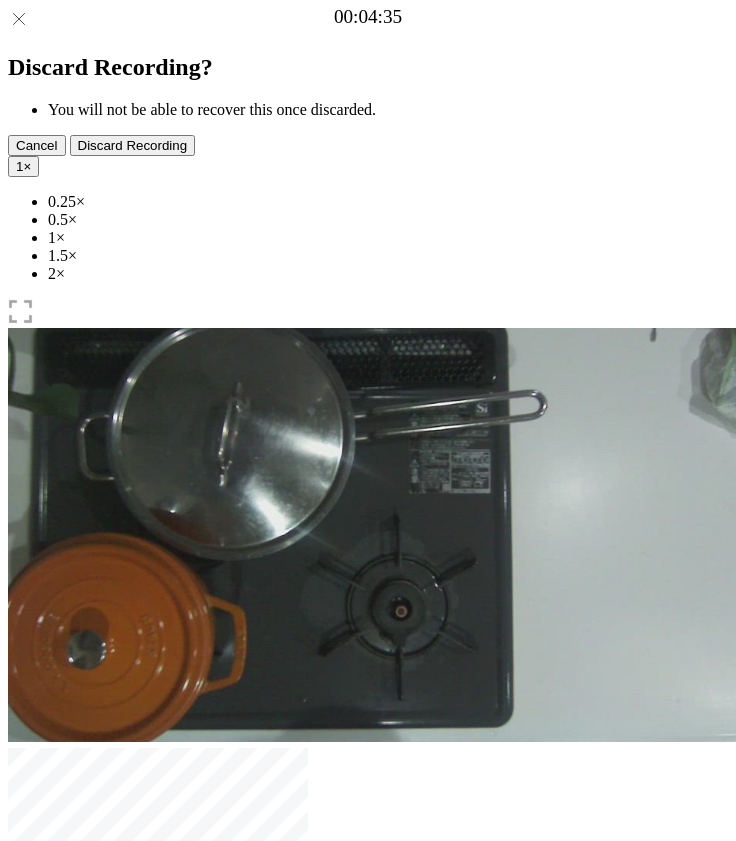 click on "0.25×" at bounding box center (388, 202) 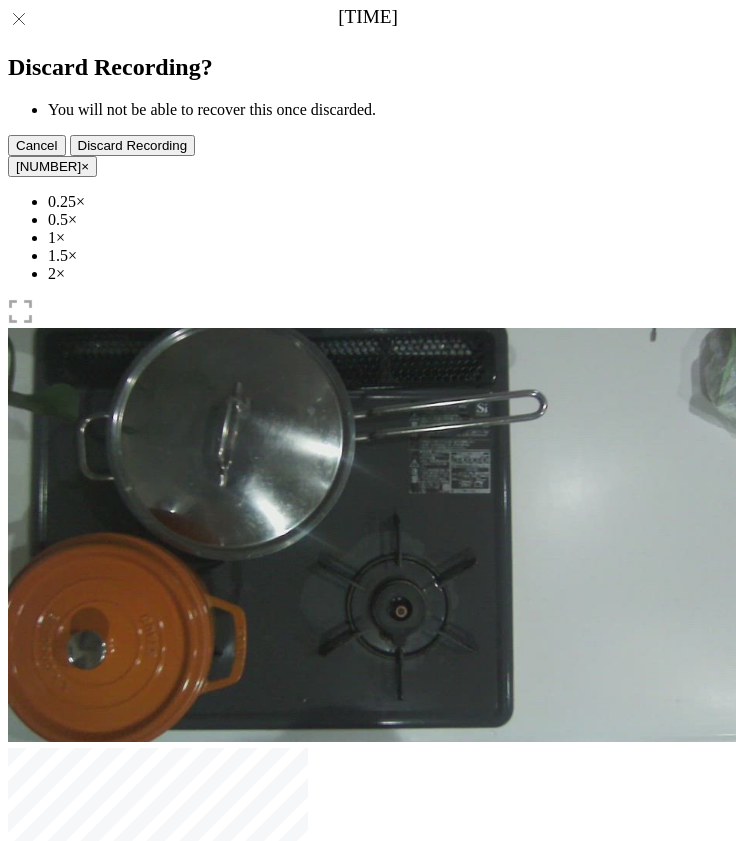 drag, startPoint x: 82, startPoint y: 467, endPoint x: 408, endPoint y: 471, distance: 326.02454 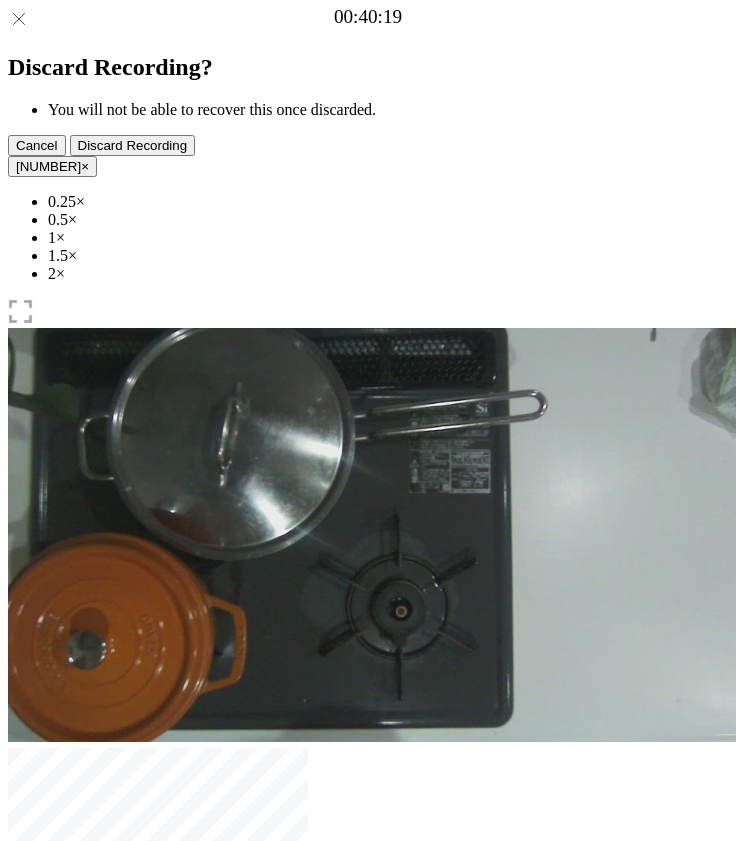 click at bounding box center (183, 1053) 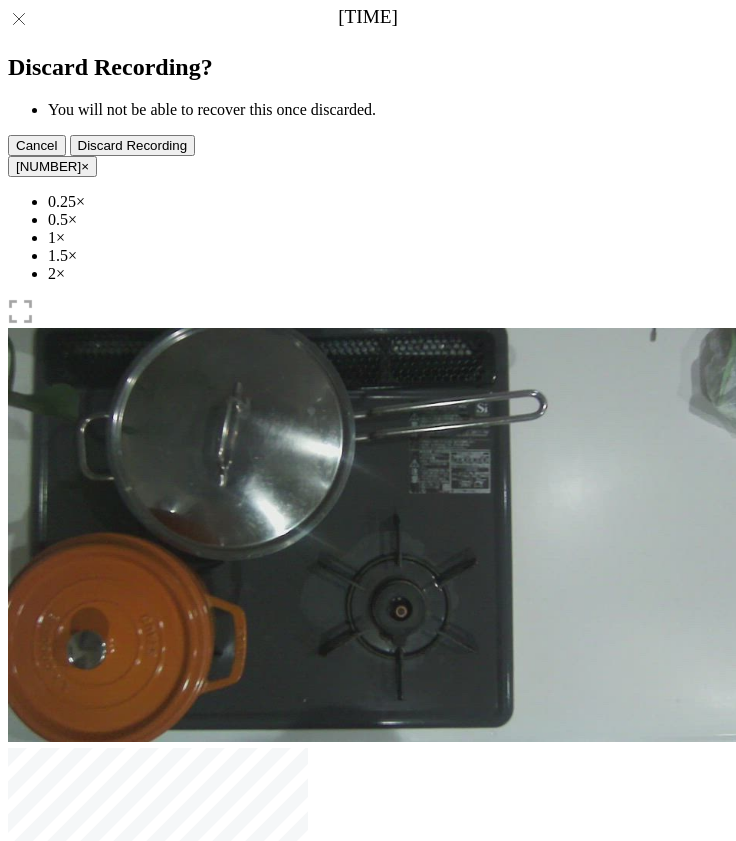 click at bounding box center (183, 1053) 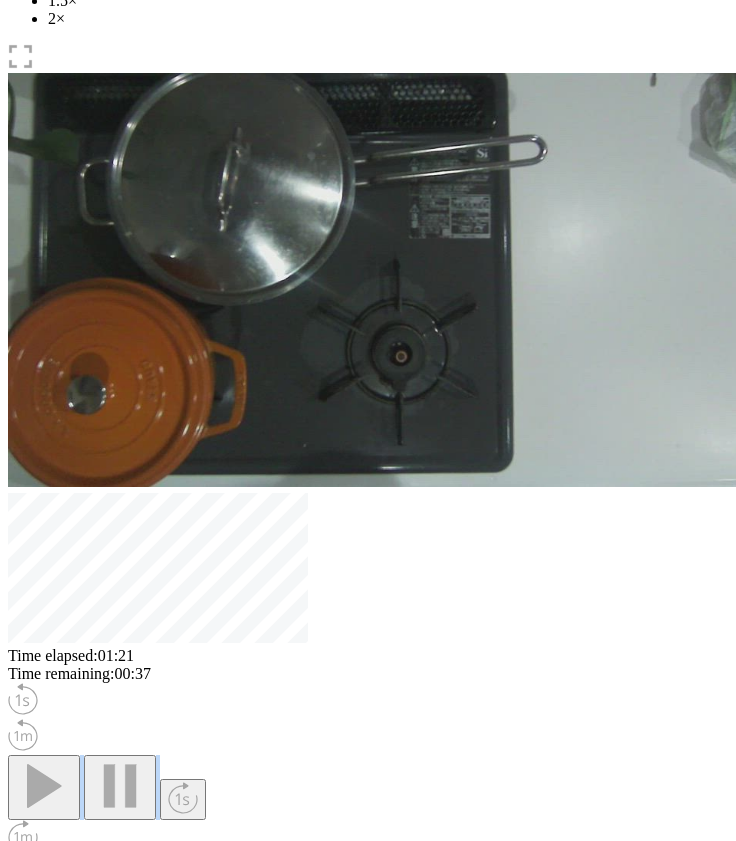 click on "切り抜く" at bounding box center [229, 1635] 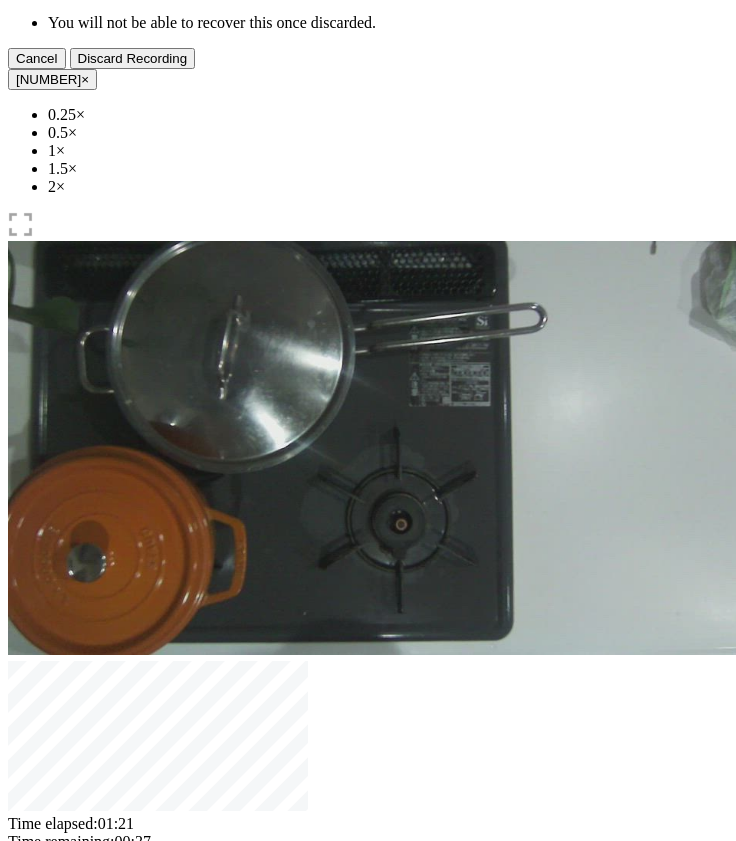scroll, scrollTop: 79, scrollLeft: 0, axis: vertical 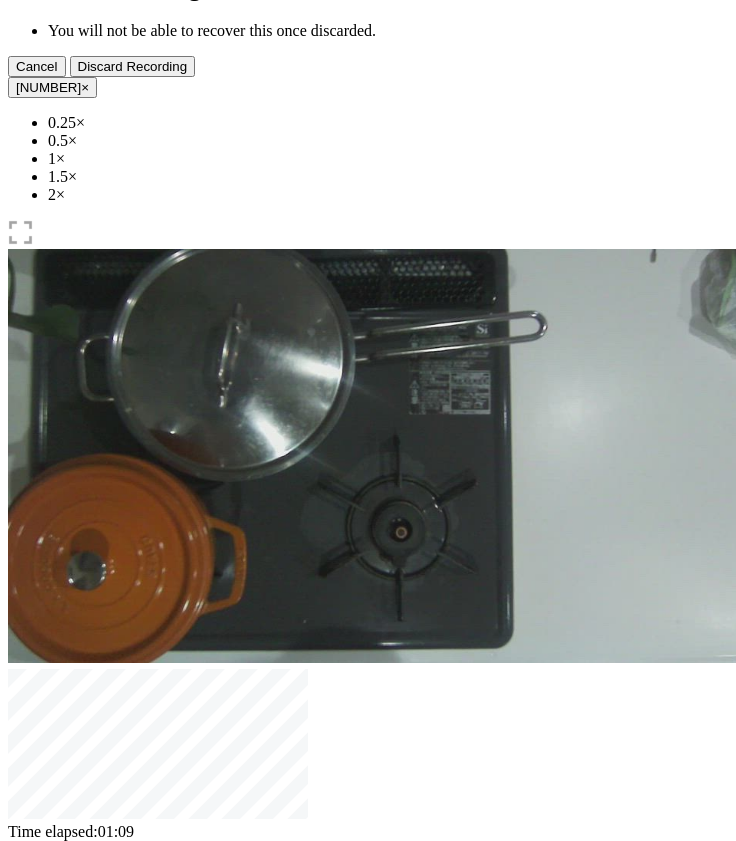 drag, startPoint x: 501, startPoint y: 387, endPoint x: 434, endPoint y: 406, distance: 69.641945 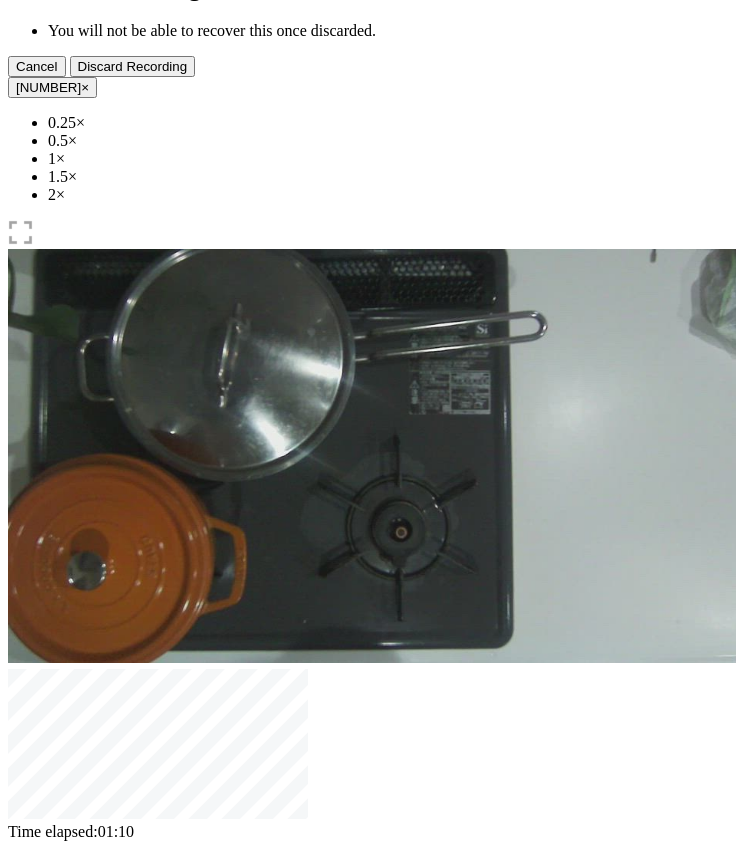 click at bounding box center [44, 962] 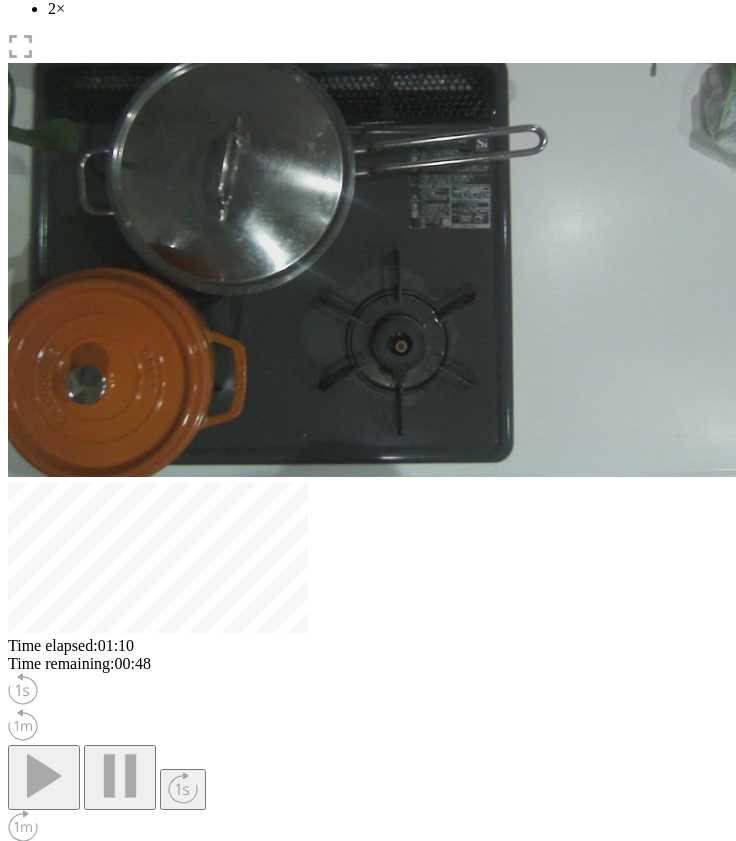 scroll, scrollTop: 266, scrollLeft: 0, axis: vertical 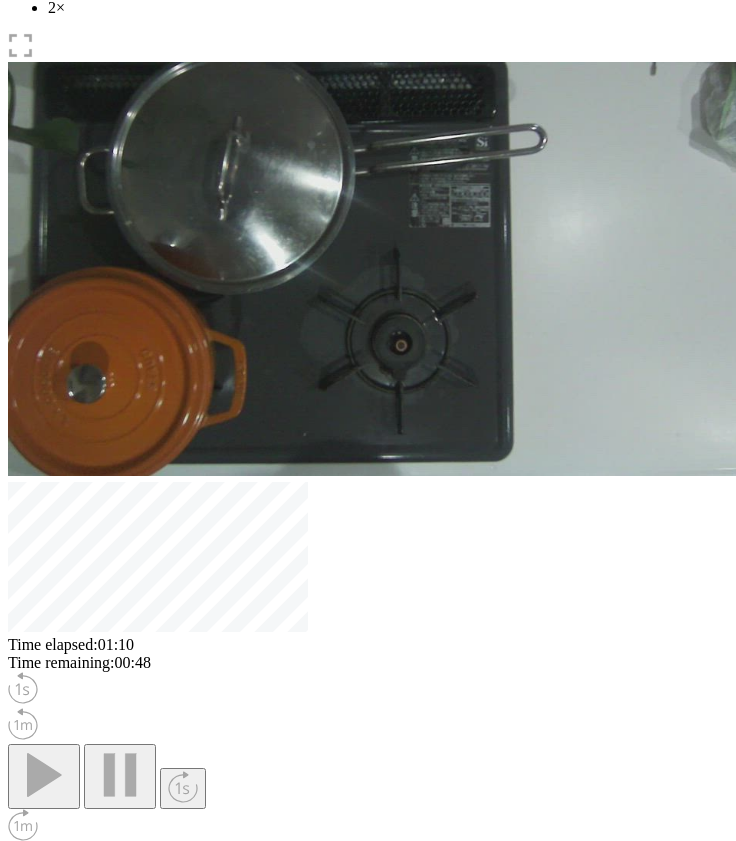 click on "**********" at bounding box center (101, 1624) 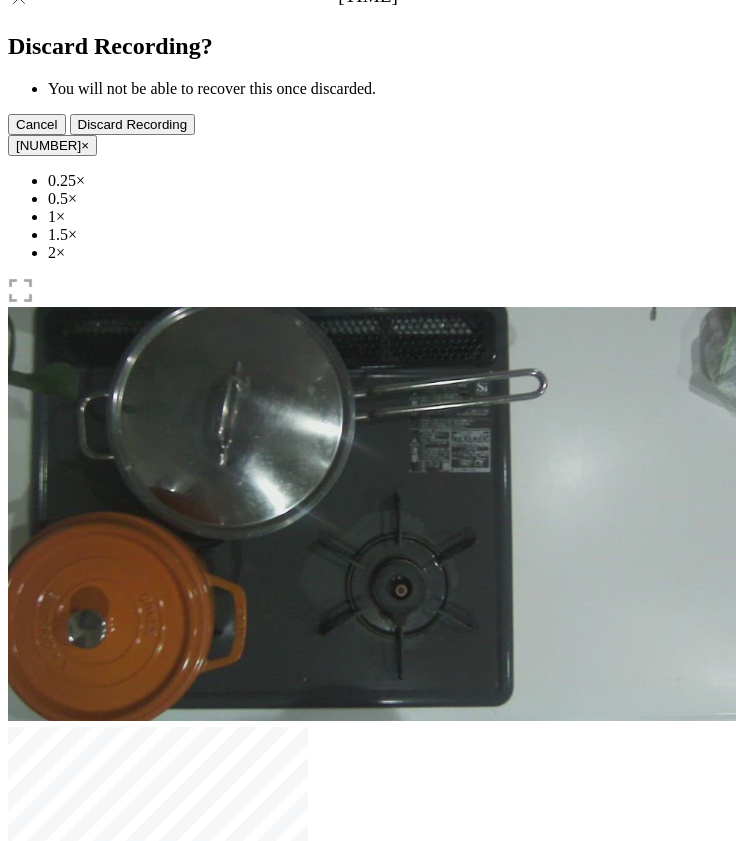 scroll, scrollTop: 0, scrollLeft: 0, axis: both 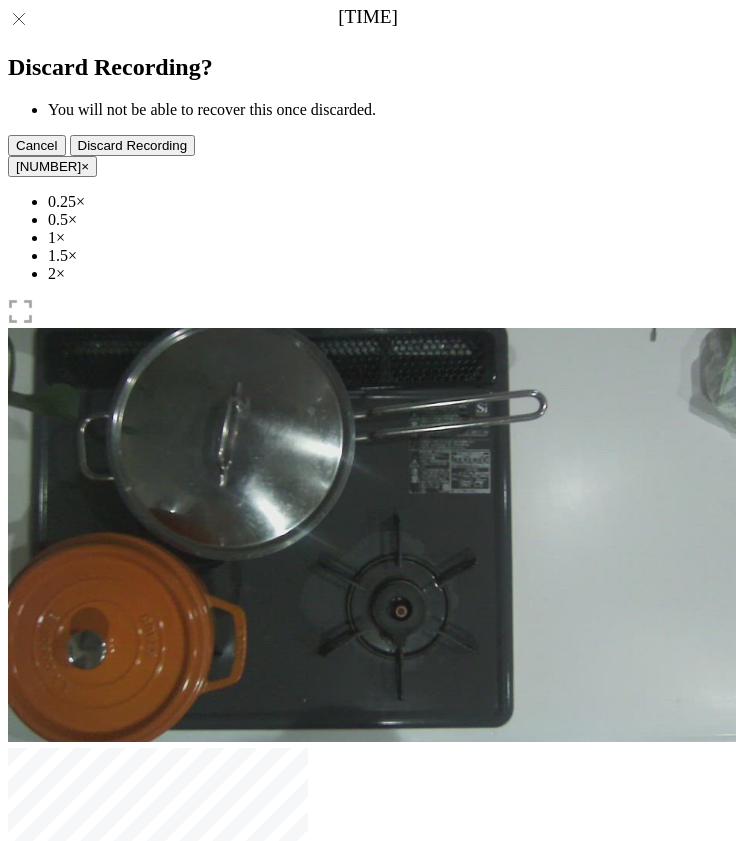 click at bounding box center [376, 535] 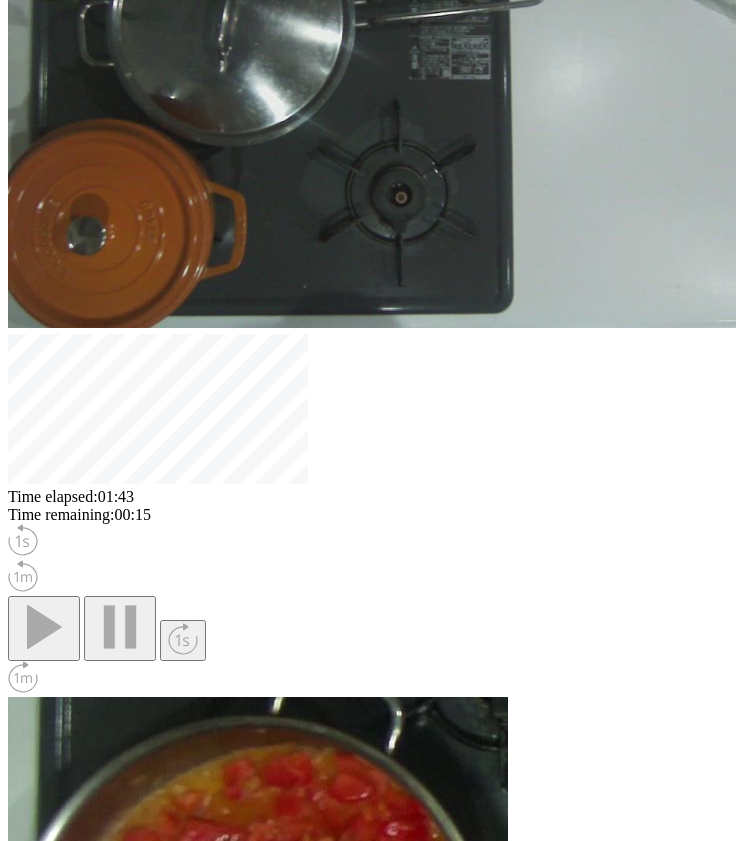scroll, scrollTop: 415, scrollLeft: 0, axis: vertical 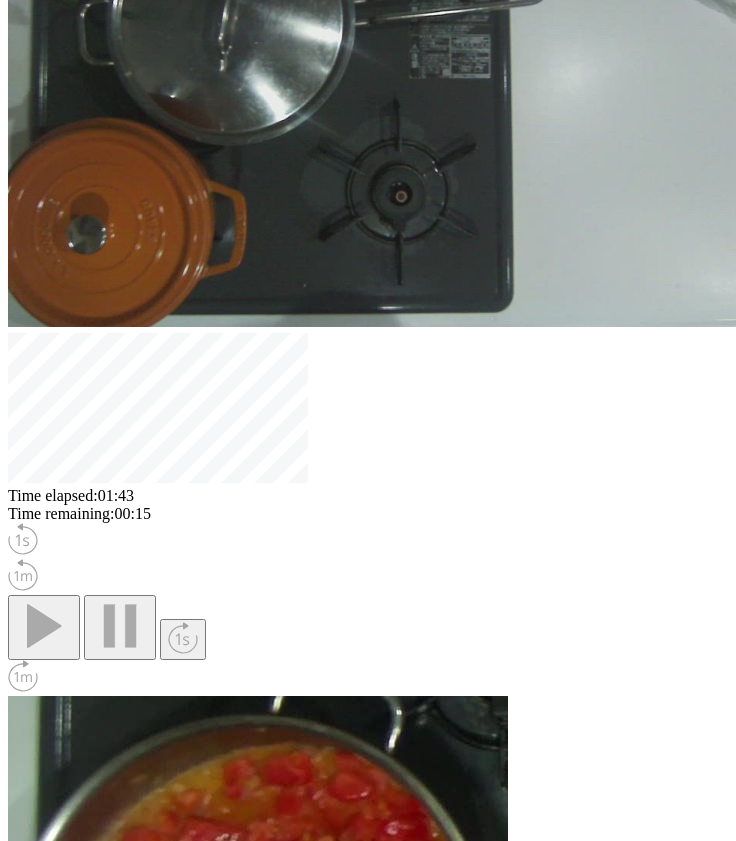 click on "切り抜く" at bounding box center (229, 1475) 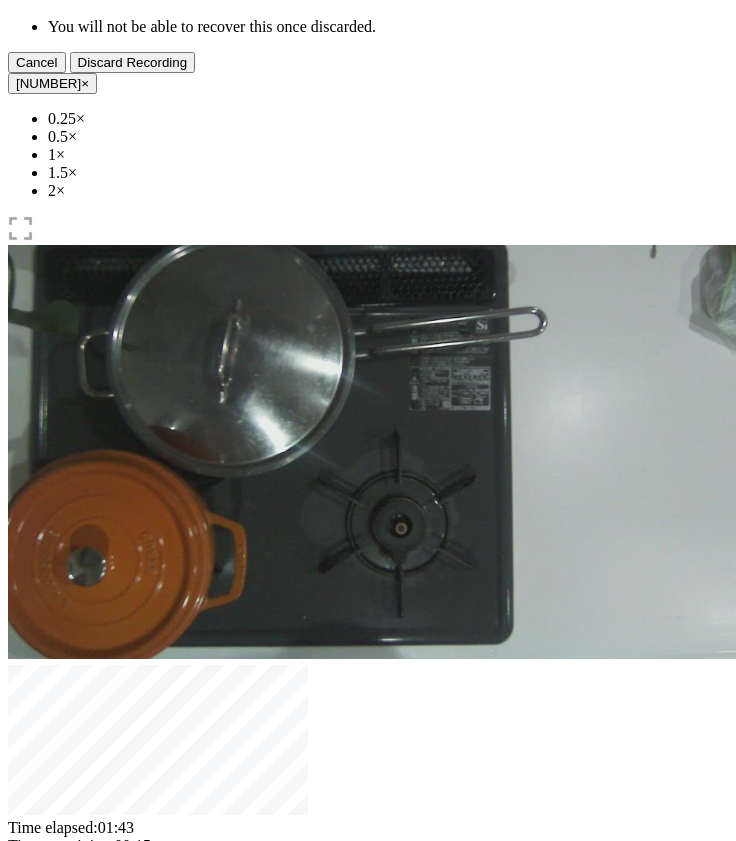 scroll, scrollTop: 76, scrollLeft: 0, axis: vertical 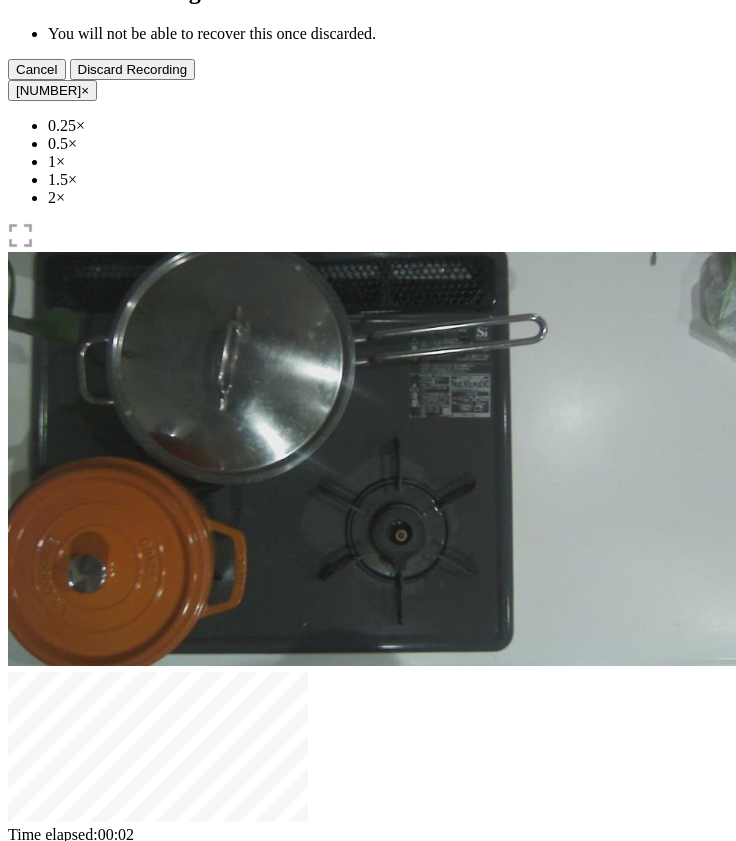 drag, startPoint x: 633, startPoint y: 393, endPoint x: 38, endPoint y: 394, distance: 595.00085 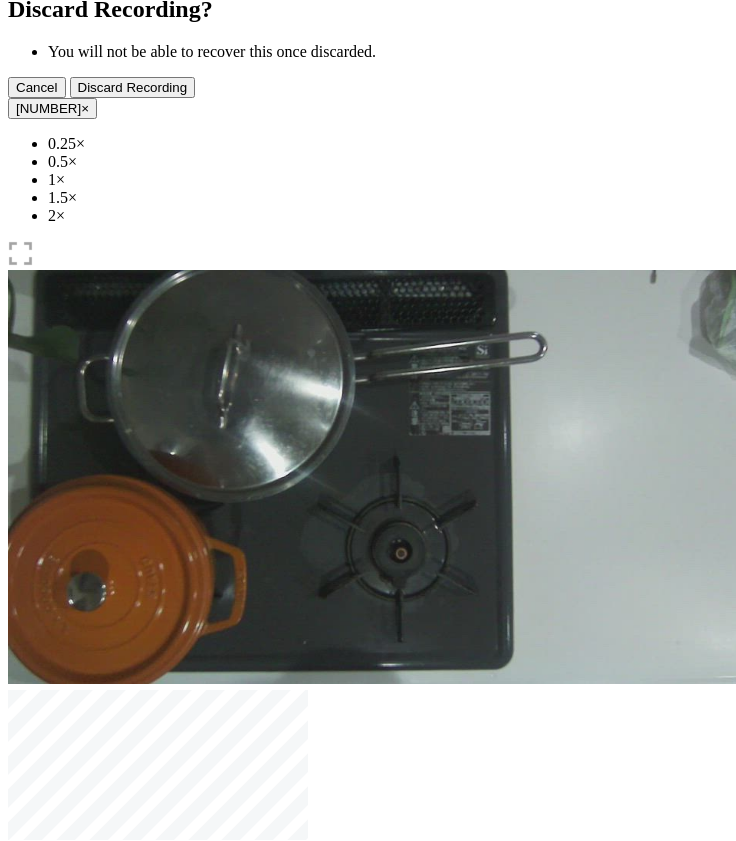 drag, startPoint x: 35, startPoint y: 409, endPoint x: 490, endPoint y: 407, distance: 455.0044 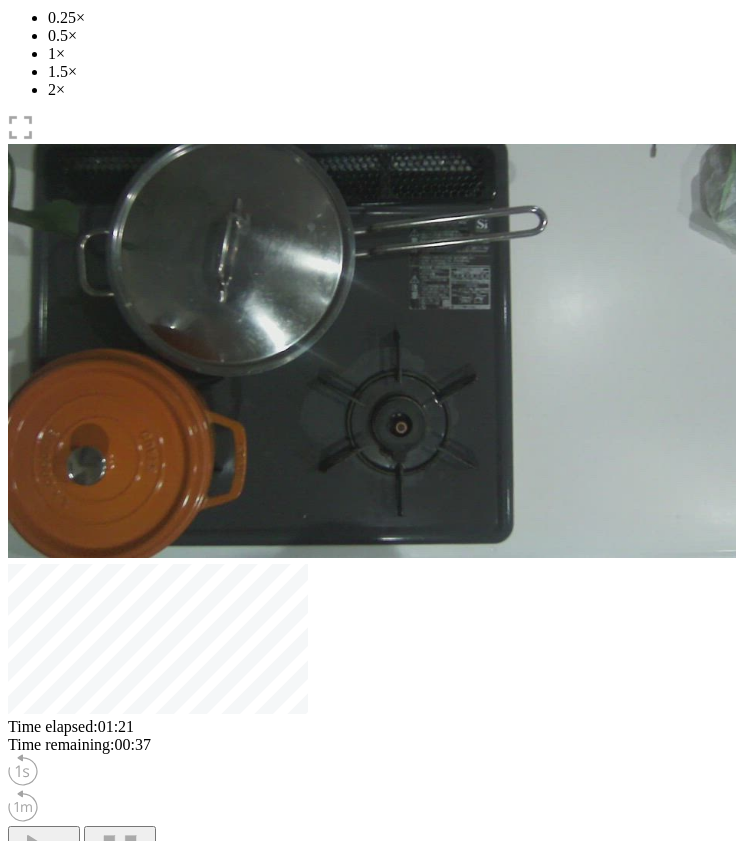 scroll, scrollTop: 191, scrollLeft: 0, axis: vertical 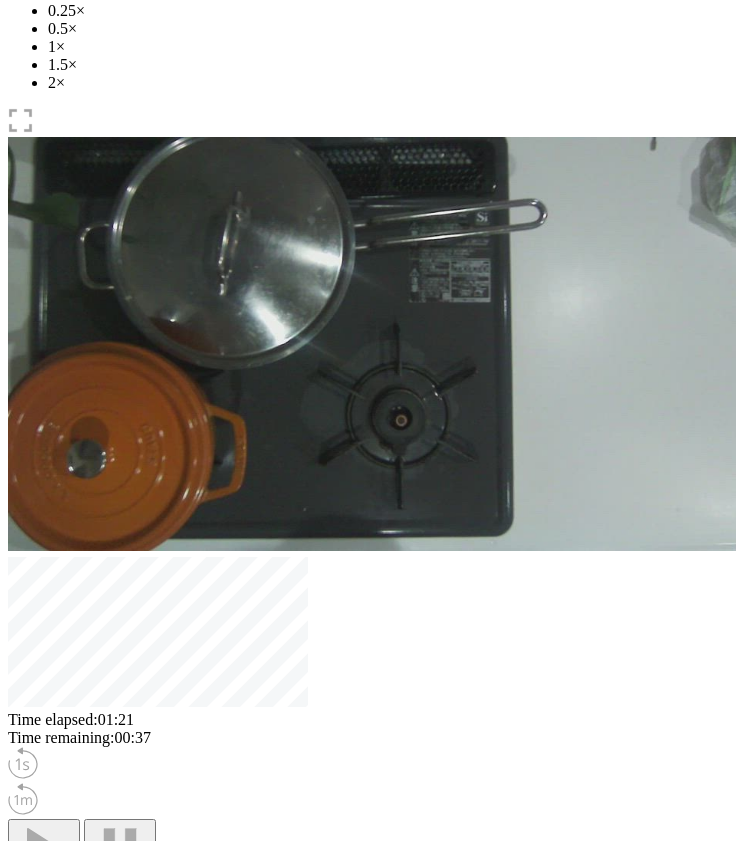 click at bounding box center (109, 849) 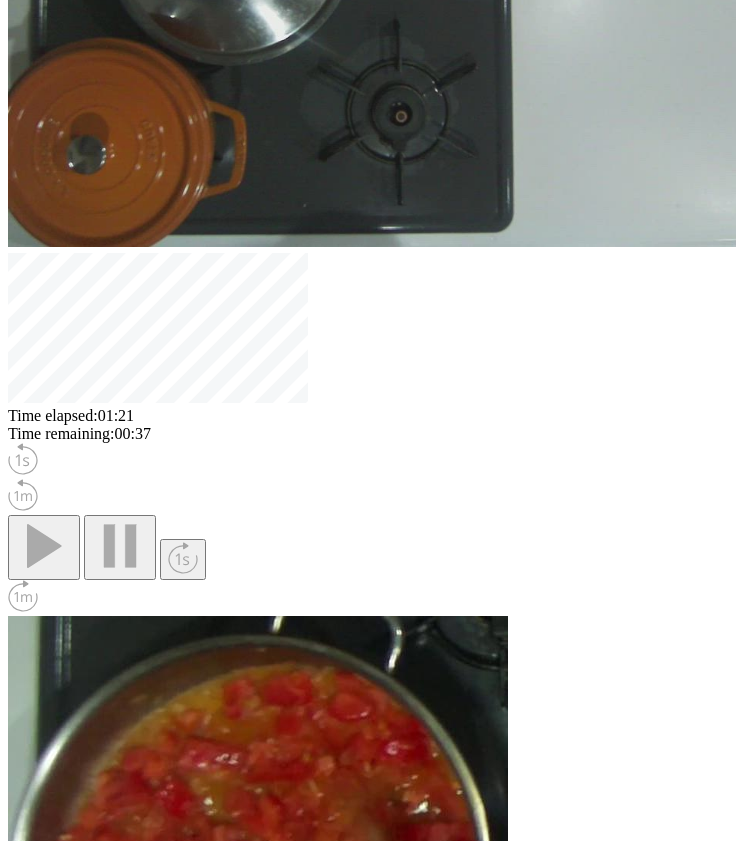 click on "切り抜く" at bounding box center (229, 1395) 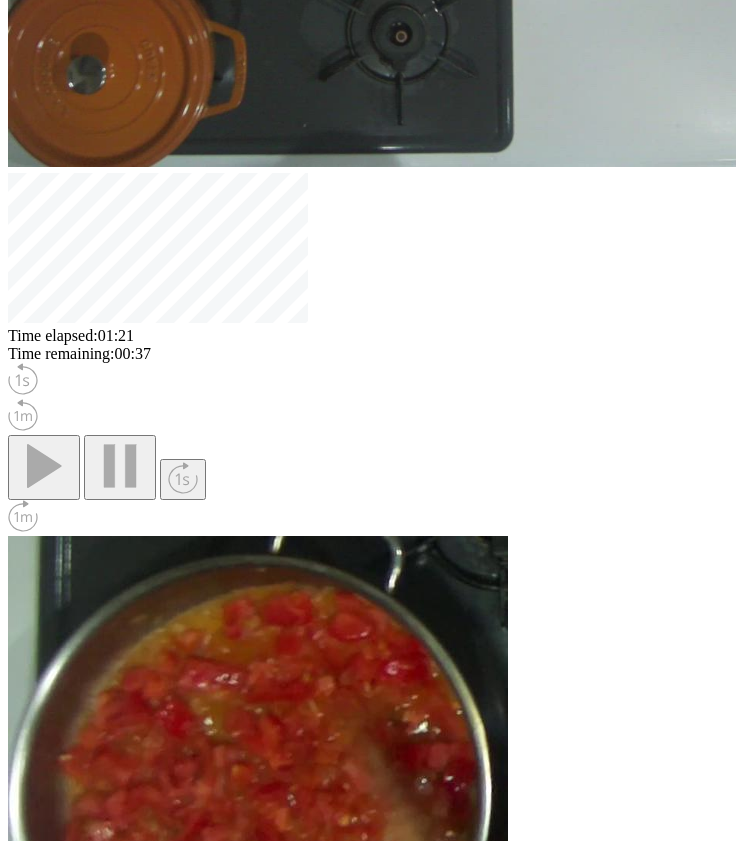 click on "**" at bounding box center [21, 1514] 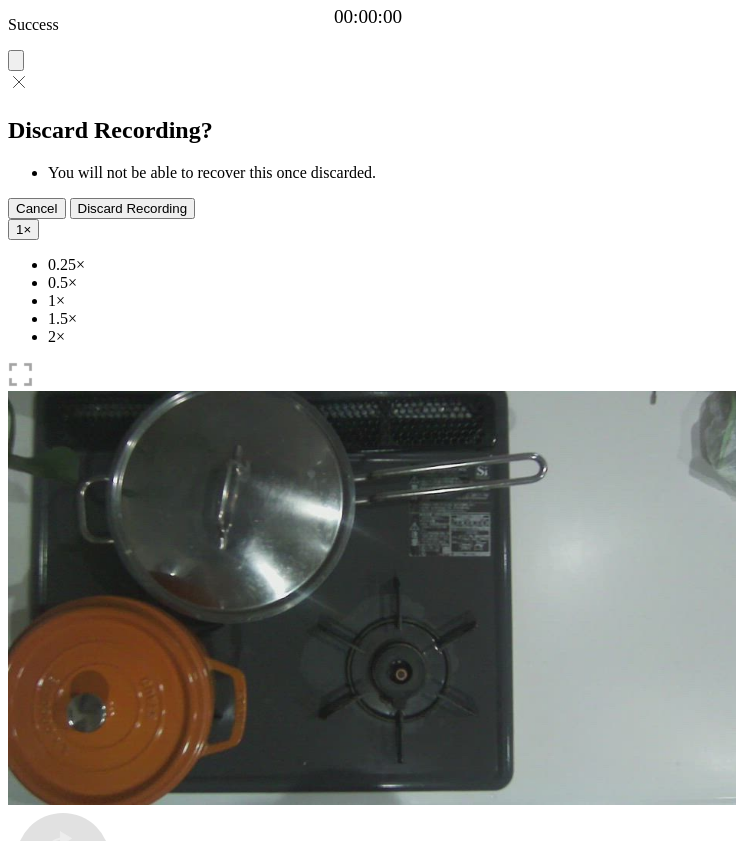 scroll, scrollTop: 0, scrollLeft: 0, axis: both 